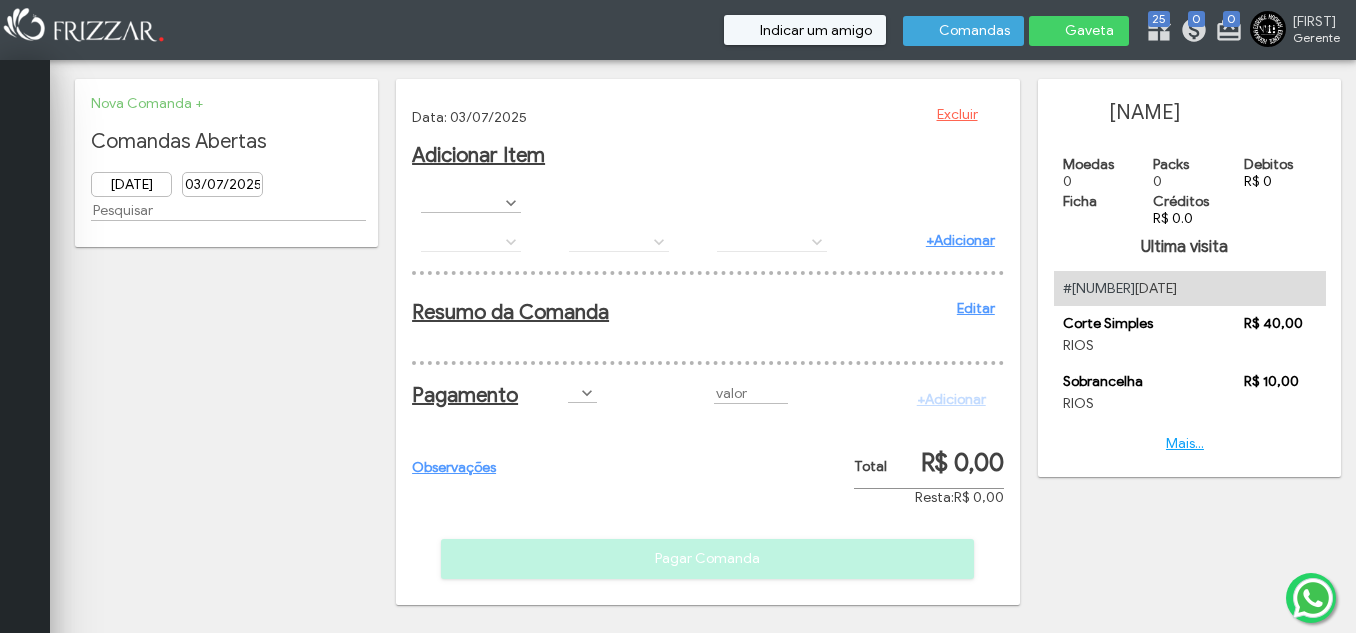 scroll, scrollTop: 0, scrollLeft: 0, axis: both 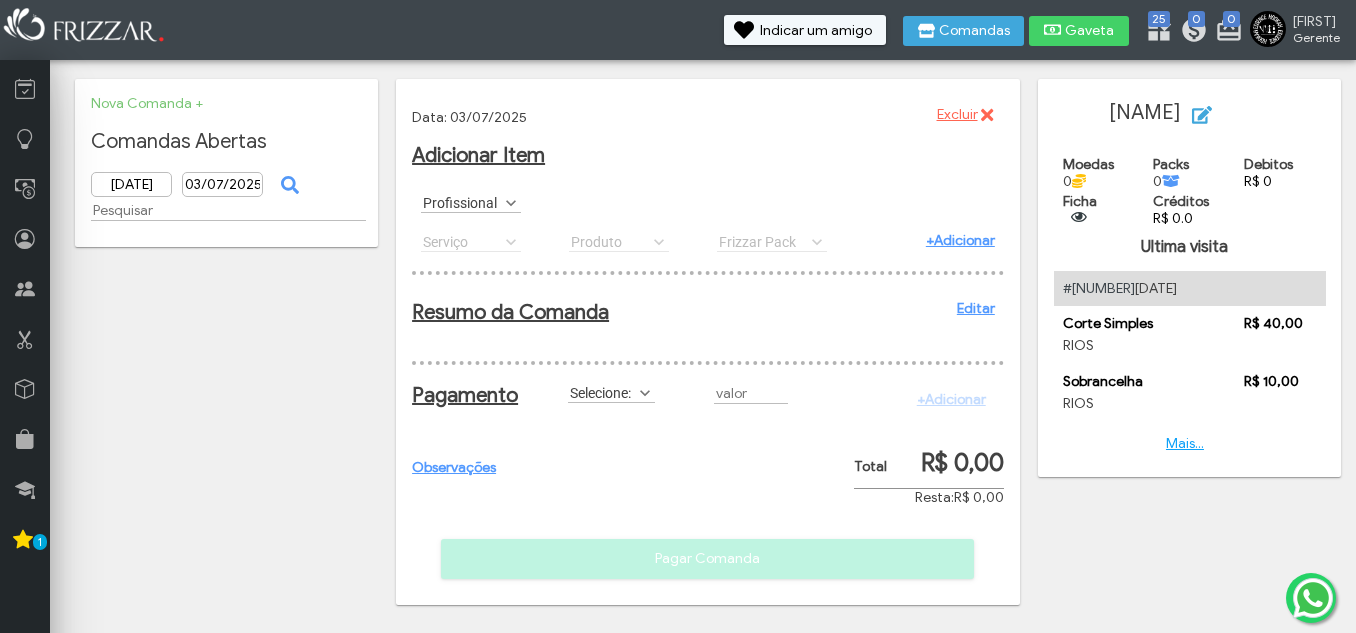 click at bounding box center [511, 203] 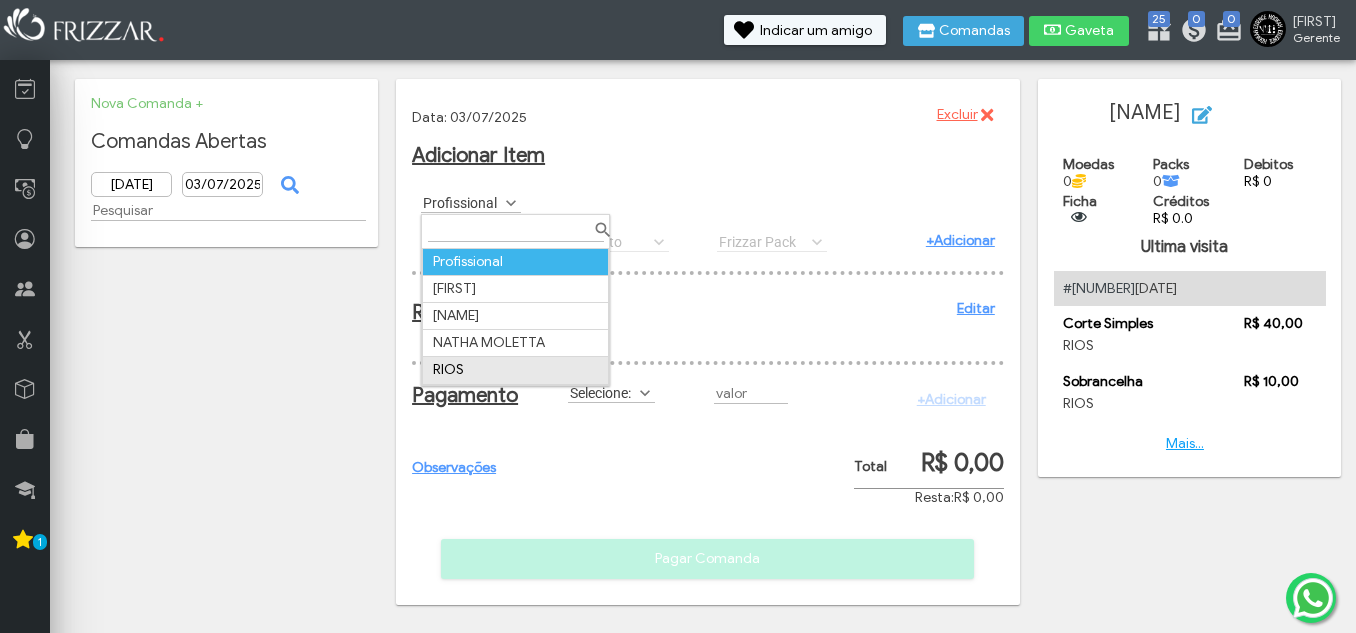 click on "RIOS" at bounding box center (516, 370) 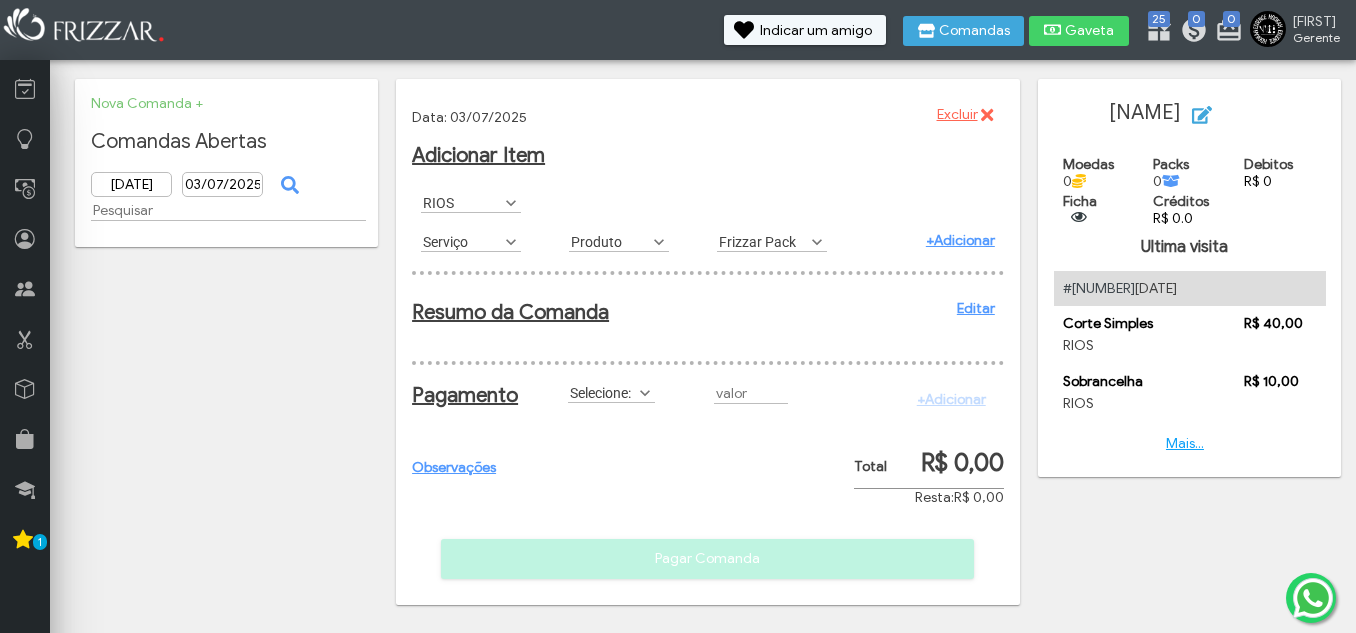 scroll, scrollTop: 11, scrollLeft: 89, axis: both 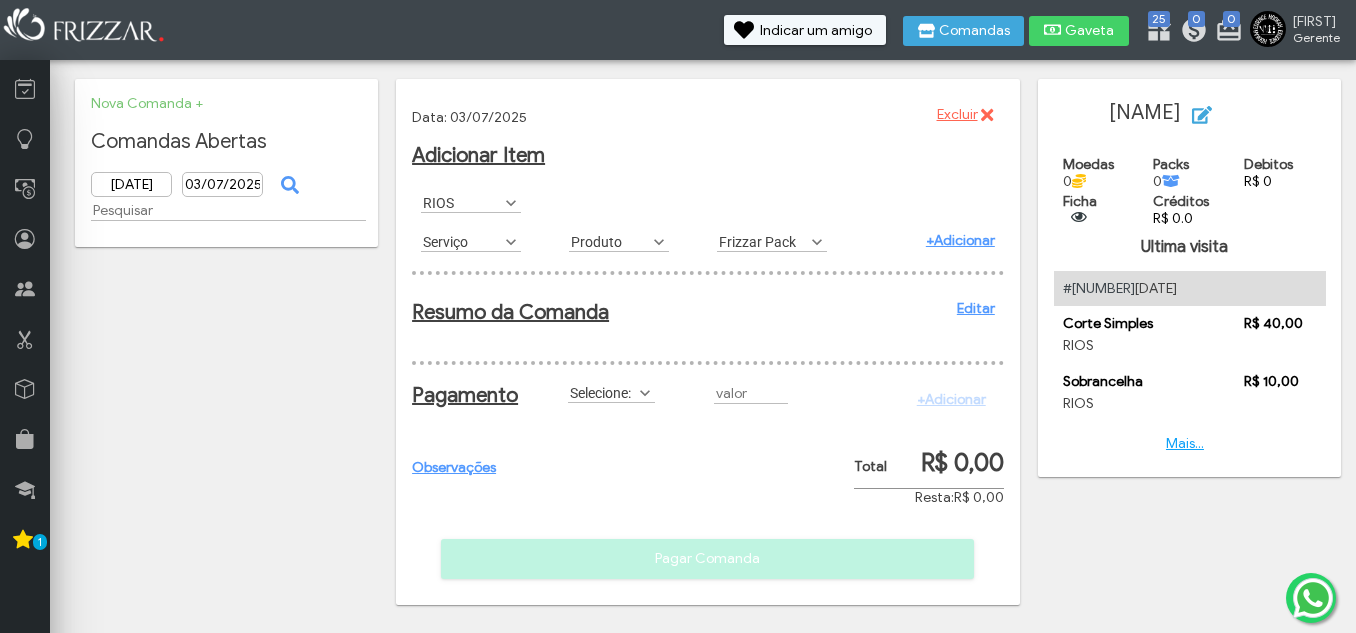 drag, startPoint x: 508, startPoint y: 241, endPoint x: 503, endPoint y: 250, distance: 10.29563 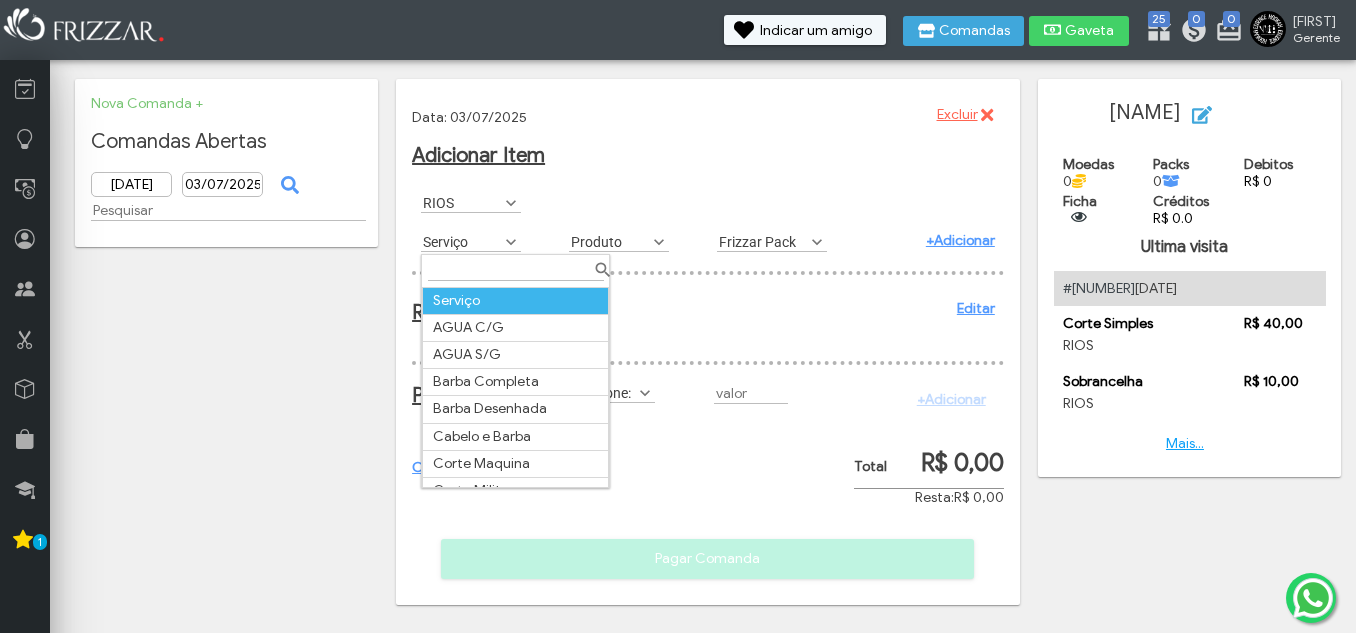 scroll, scrollTop: 11, scrollLeft: 89, axis: both 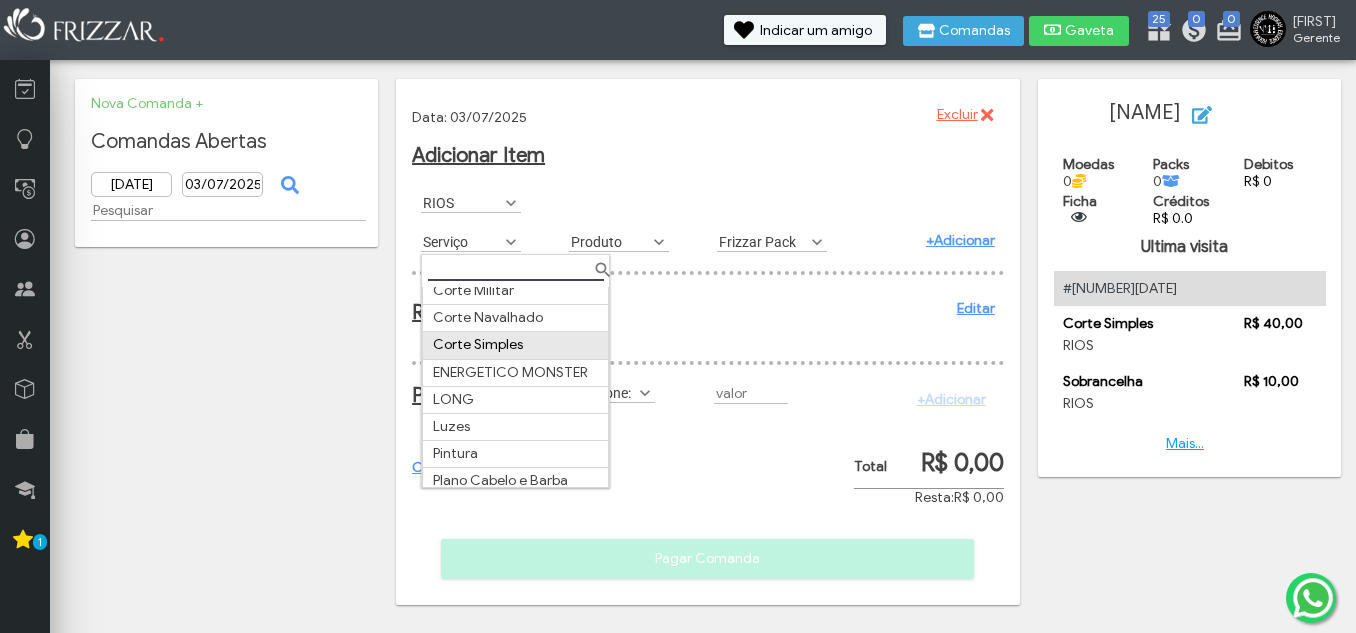 drag, startPoint x: 515, startPoint y: 340, endPoint x: 549, endPoint y: 324, distance: 37.576588 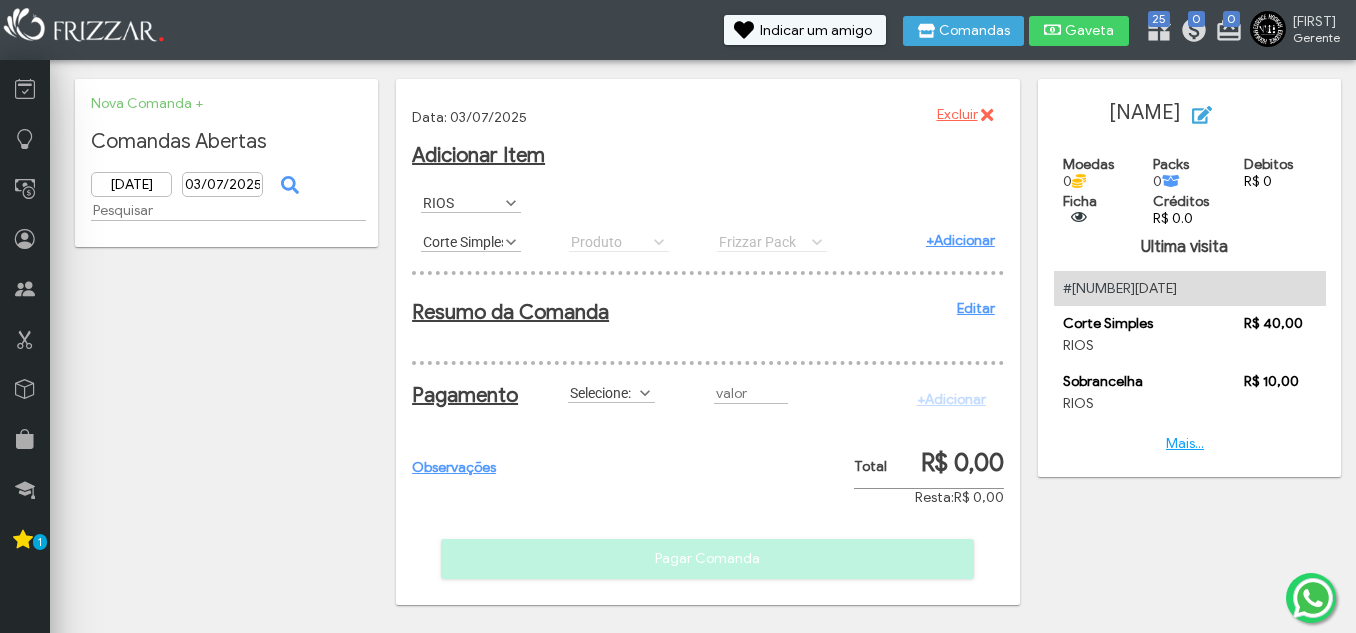 click on "+Adicionar" at bounding box center [960, 240] 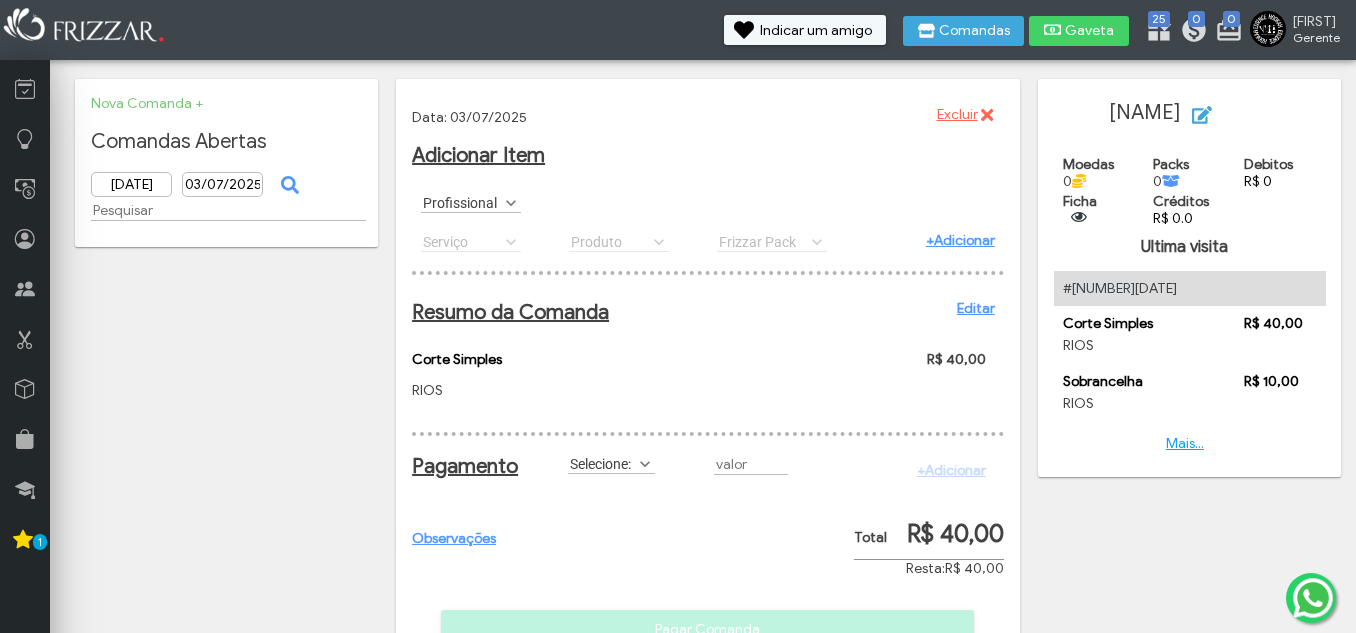 click on "Selecione:" at bounding box center (602, 463) 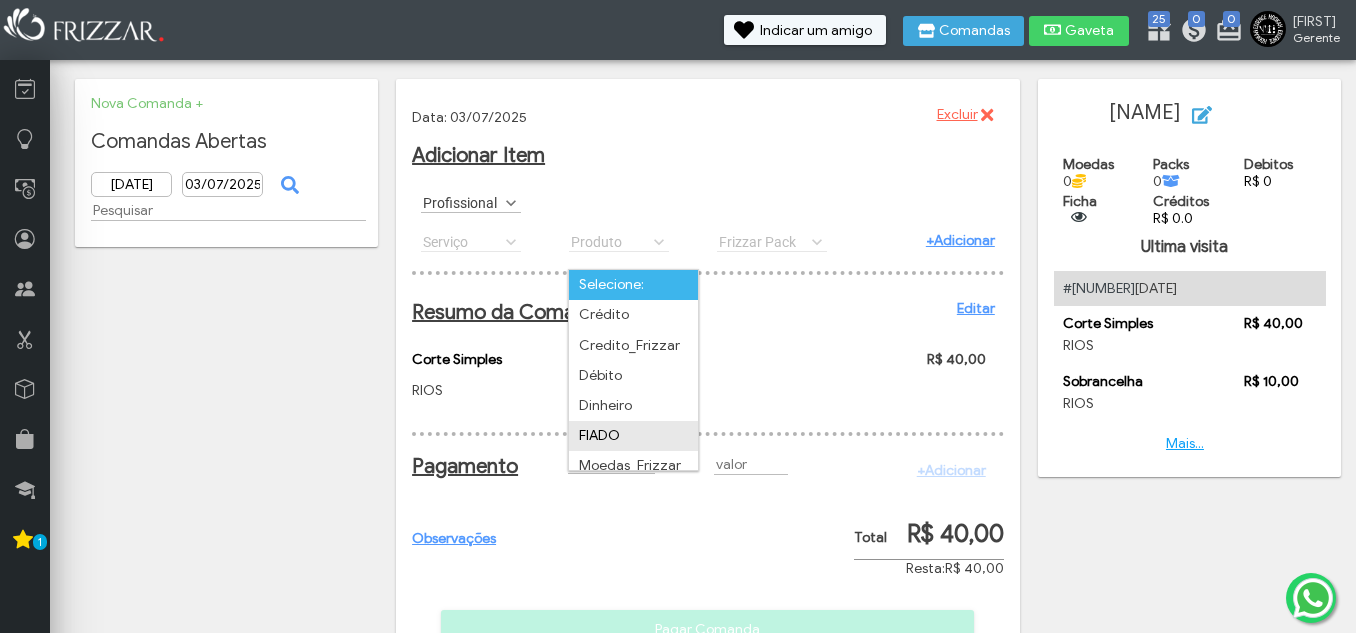 scroll, scrollTop: 72, scrollLeft: 0, axis: vertical 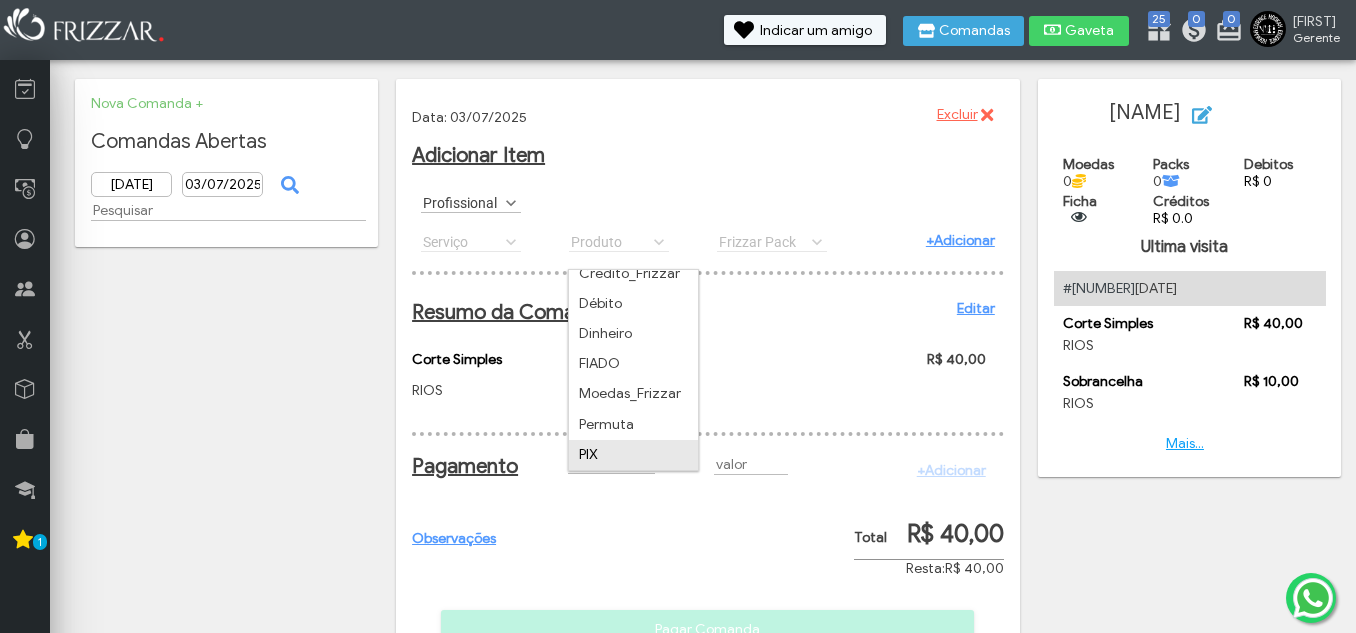 click on "PIX" at bounding box center [633, 455] 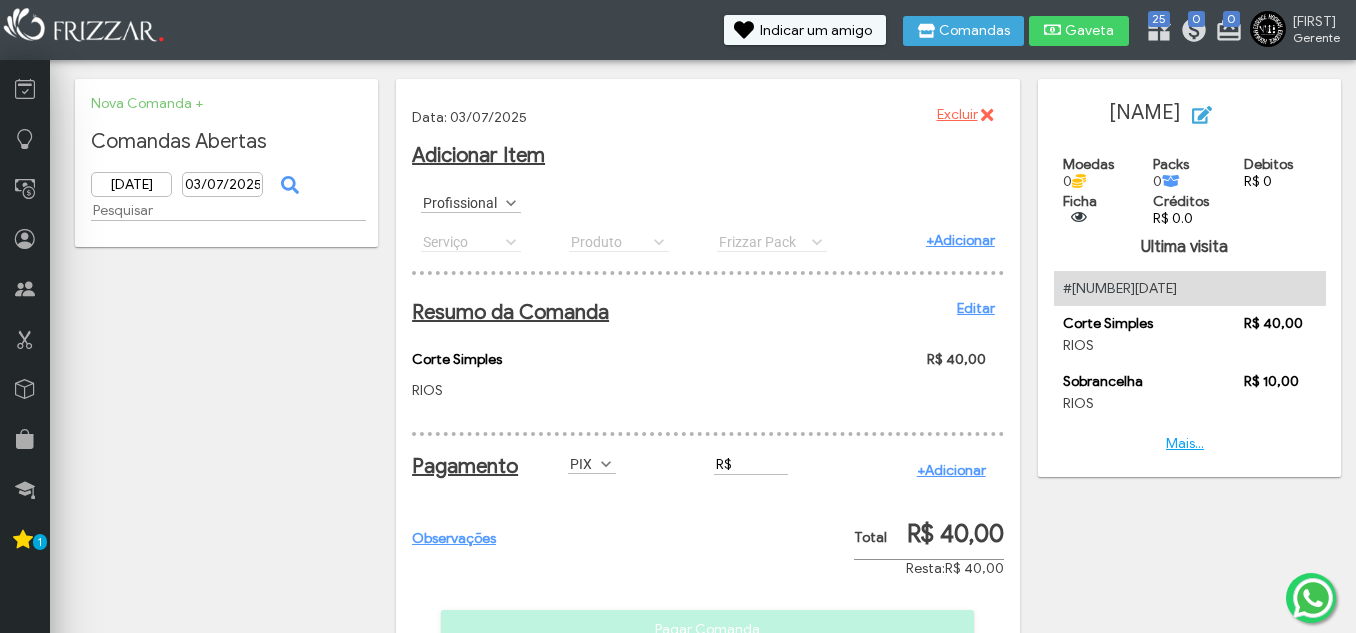 drag, startPoint x: 723, startPoint y: 480, endPoint x: 740, endPoint y: 482, distance: 17.117243 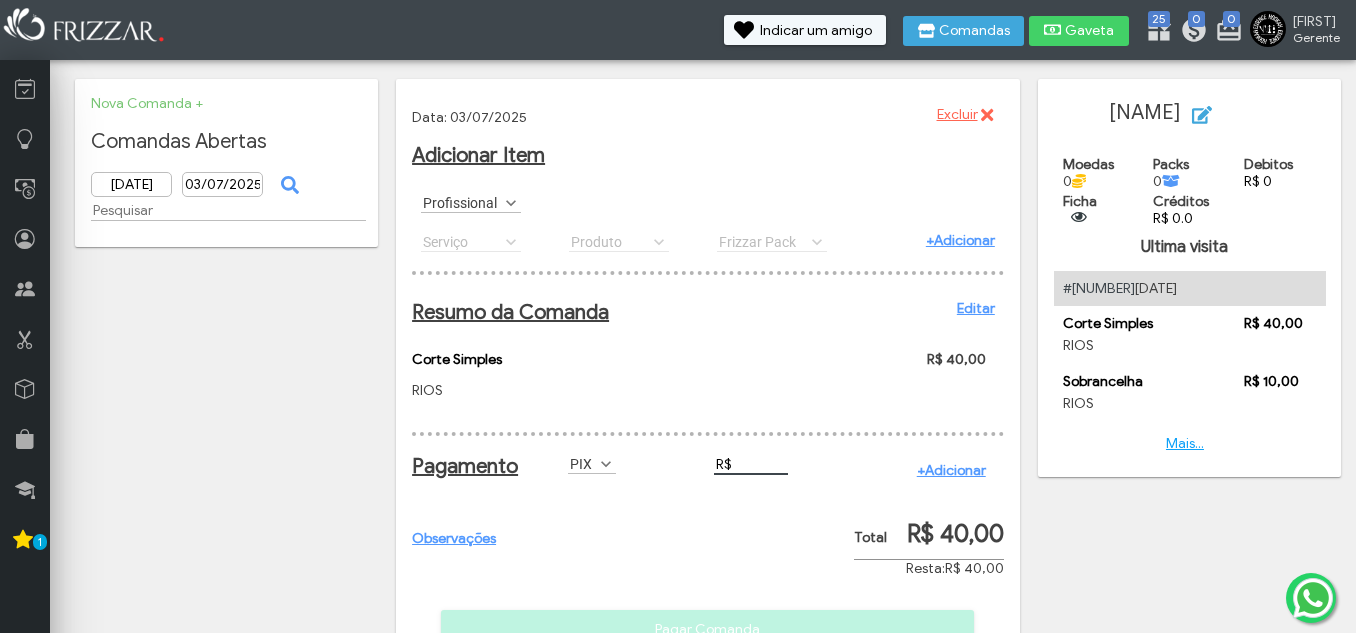click on "R$" at bounding box center [751, 464] 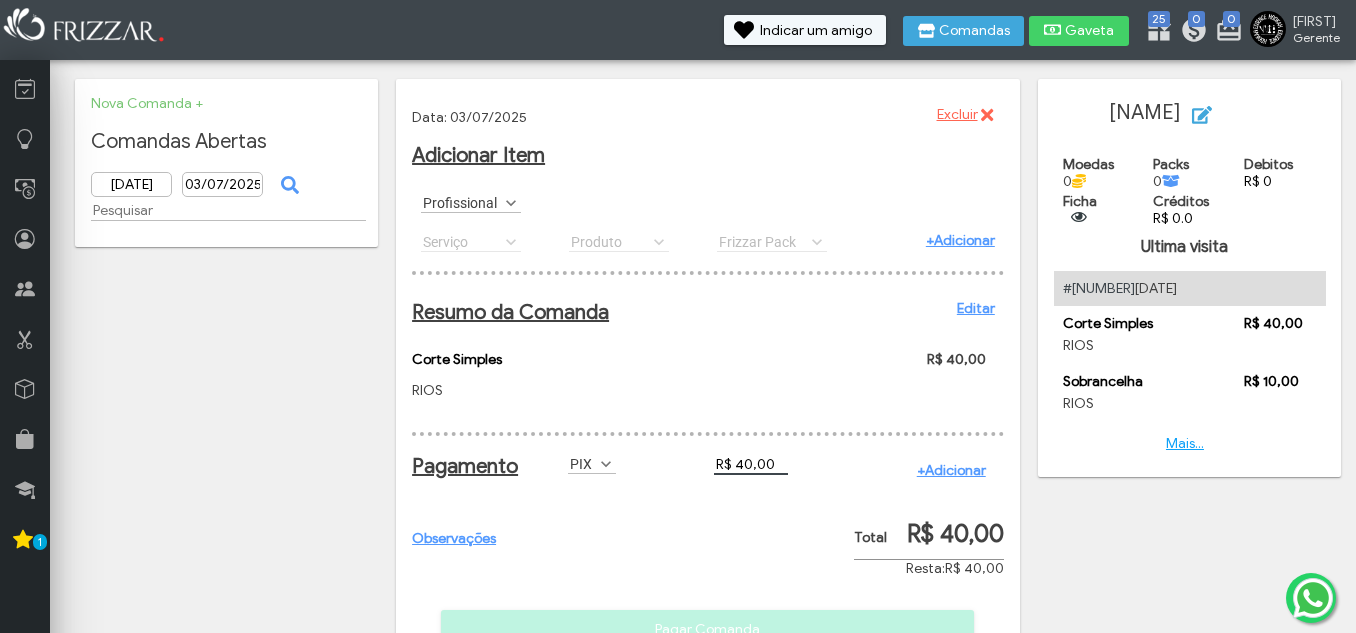 click on "+Adicionar" at bounding box center (951, 470) 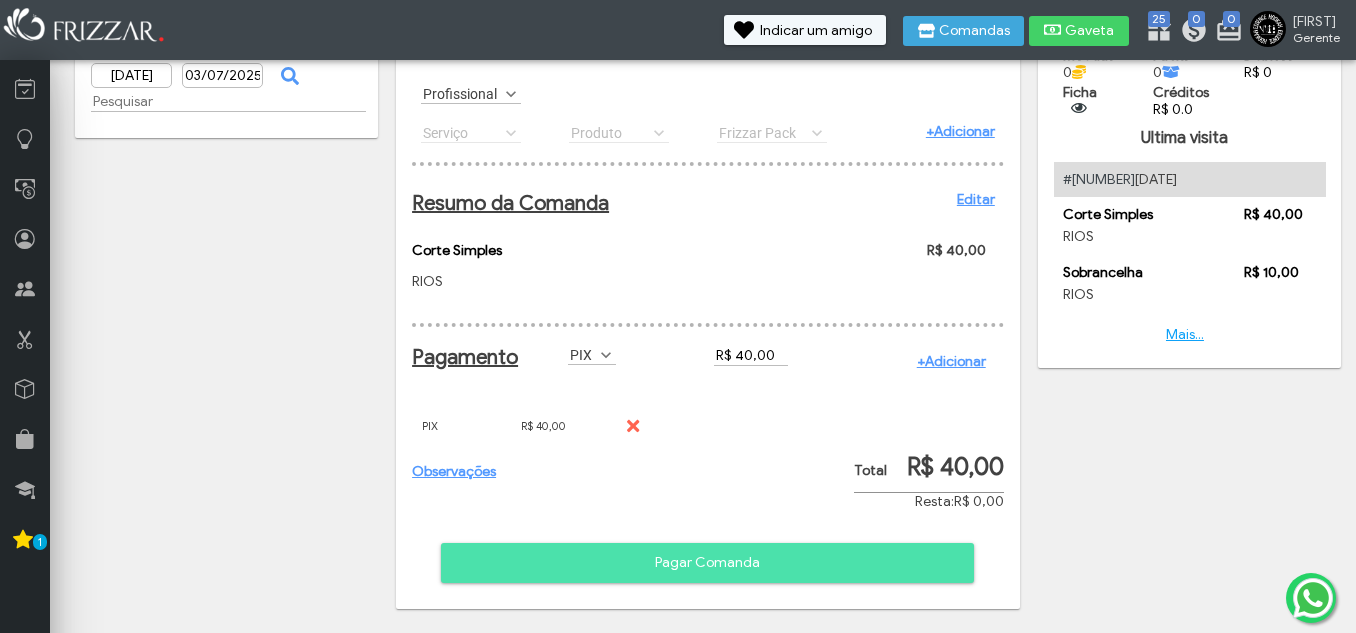 scroll, scrollTop: 127, scrollLeft: 0, axis: vertical 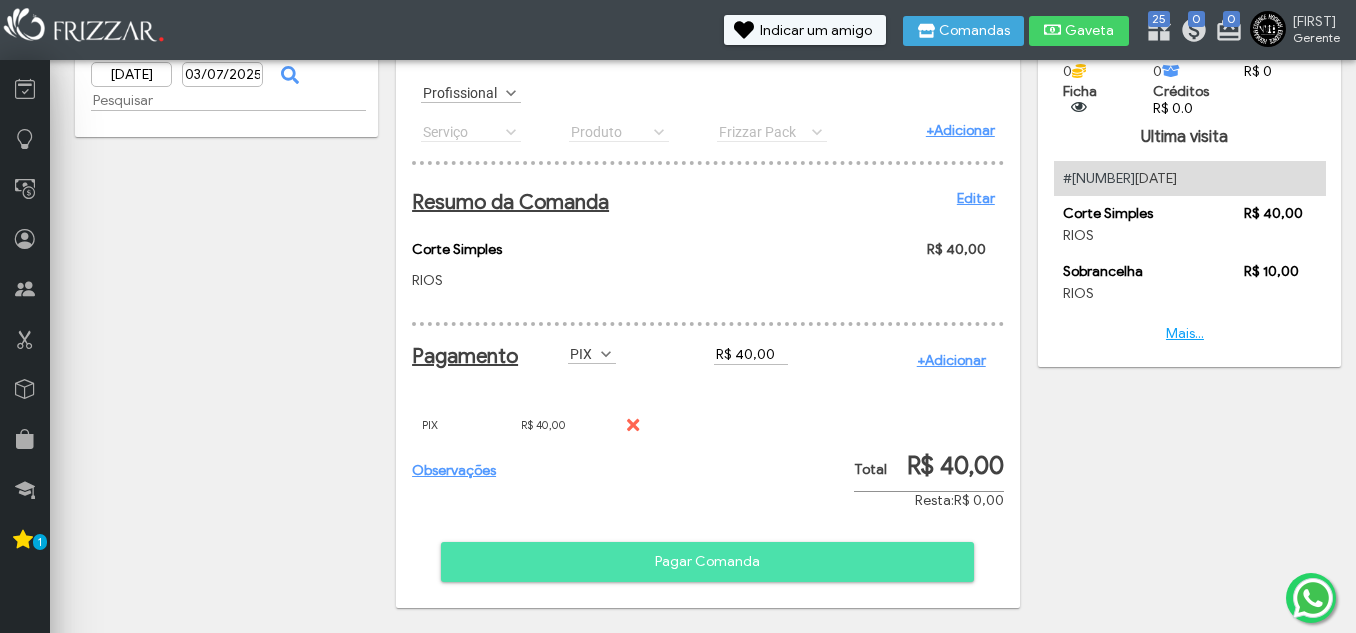 drag, startPoint x: 903, startPoint y: 571, endPoint x: 837, endPoint y: 584, distance: 67.26812 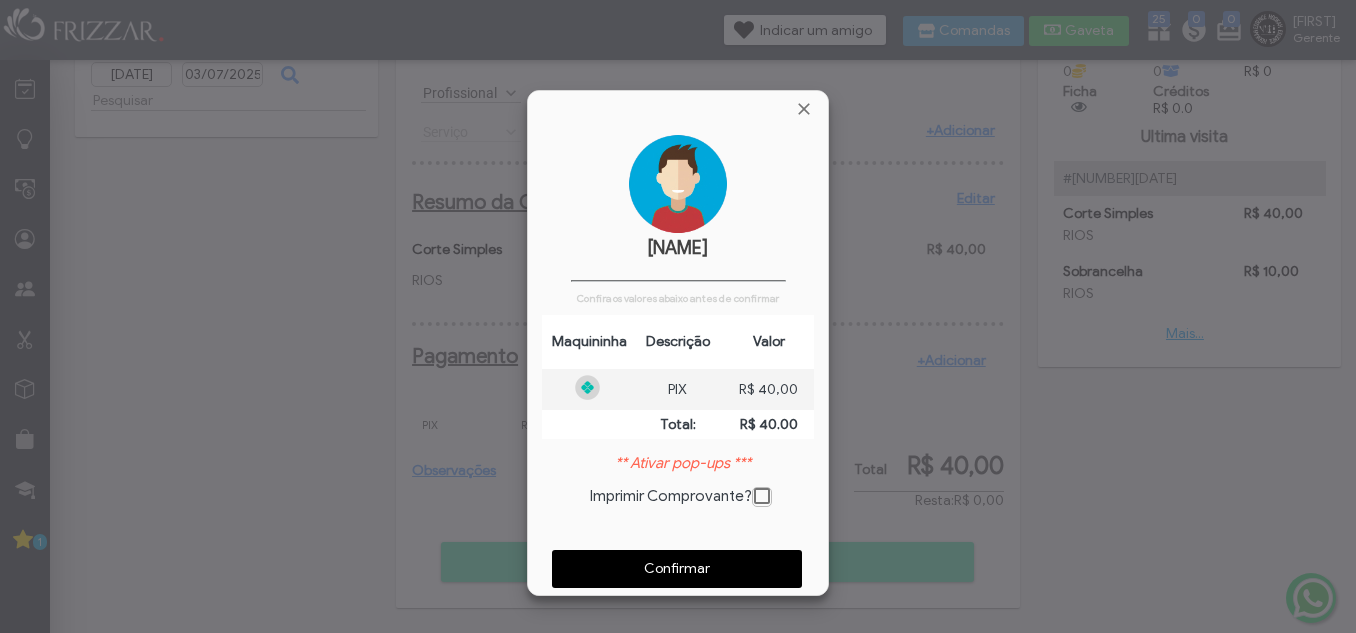 scroll, scrollTop: 10, scrollLeft: 11, axis: both 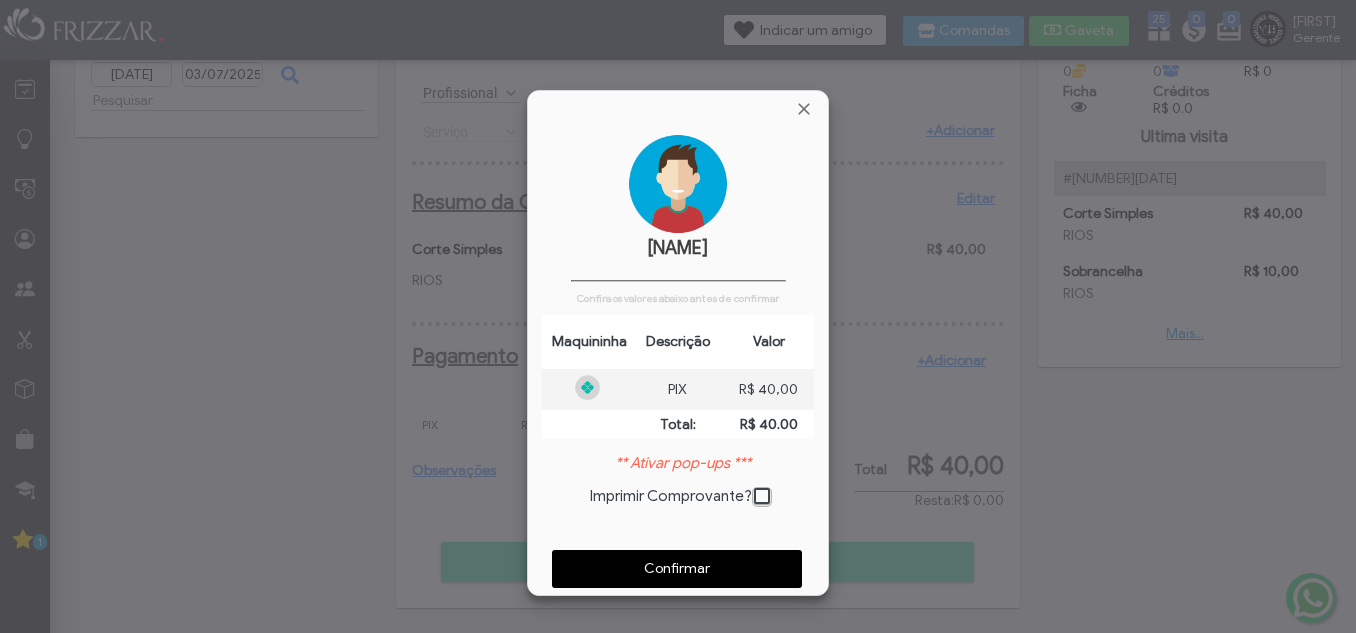 click on "Confirmar" at bounding box center [677, 569] 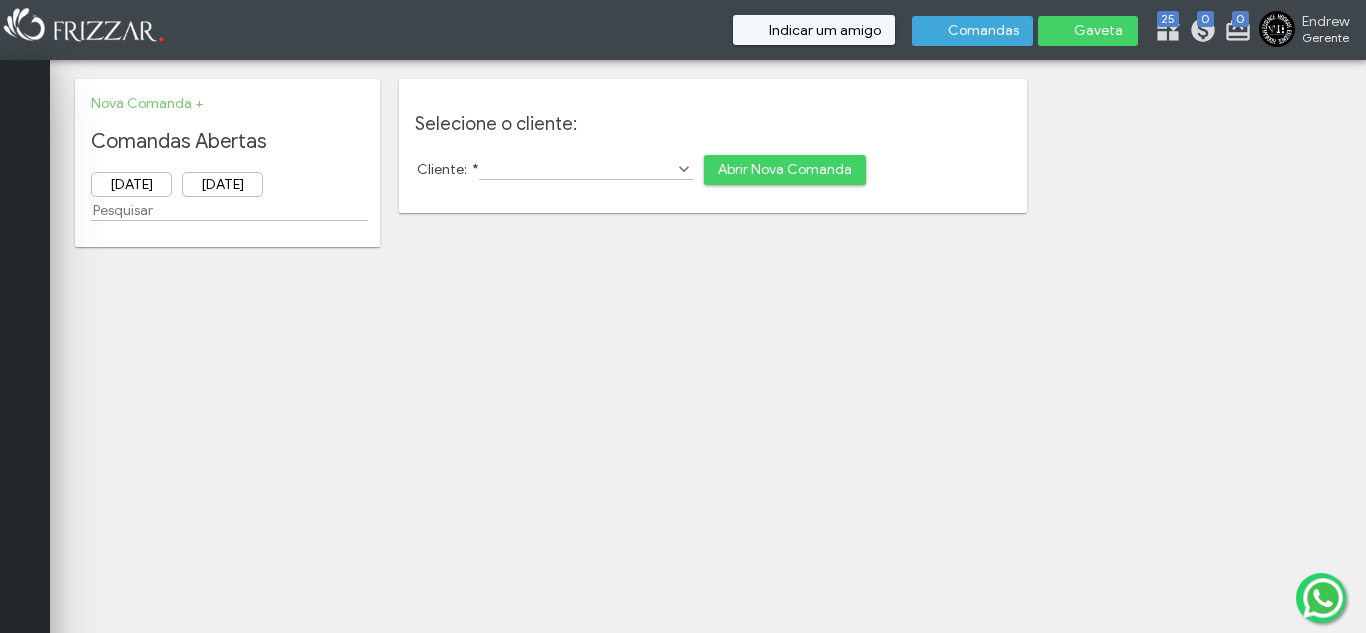scroll, scrollTop: 0, scrollLeft: 0, axis: both 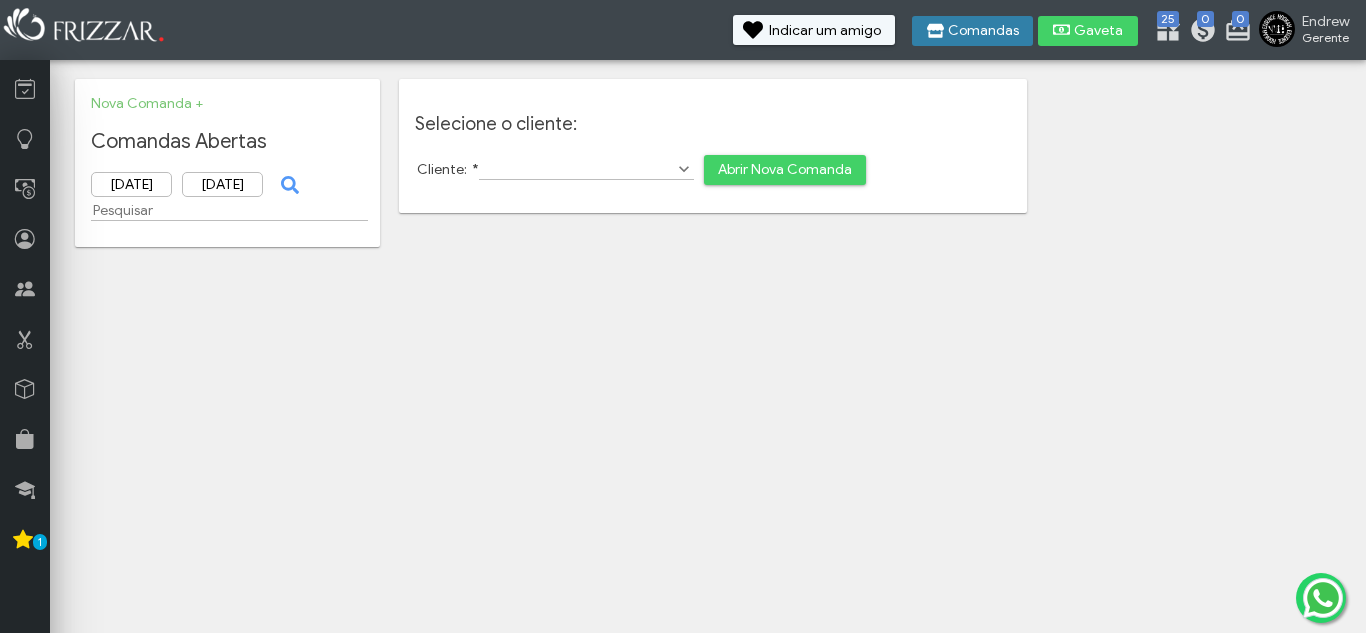 click on "Comandas" at bounding box center [972, 31] 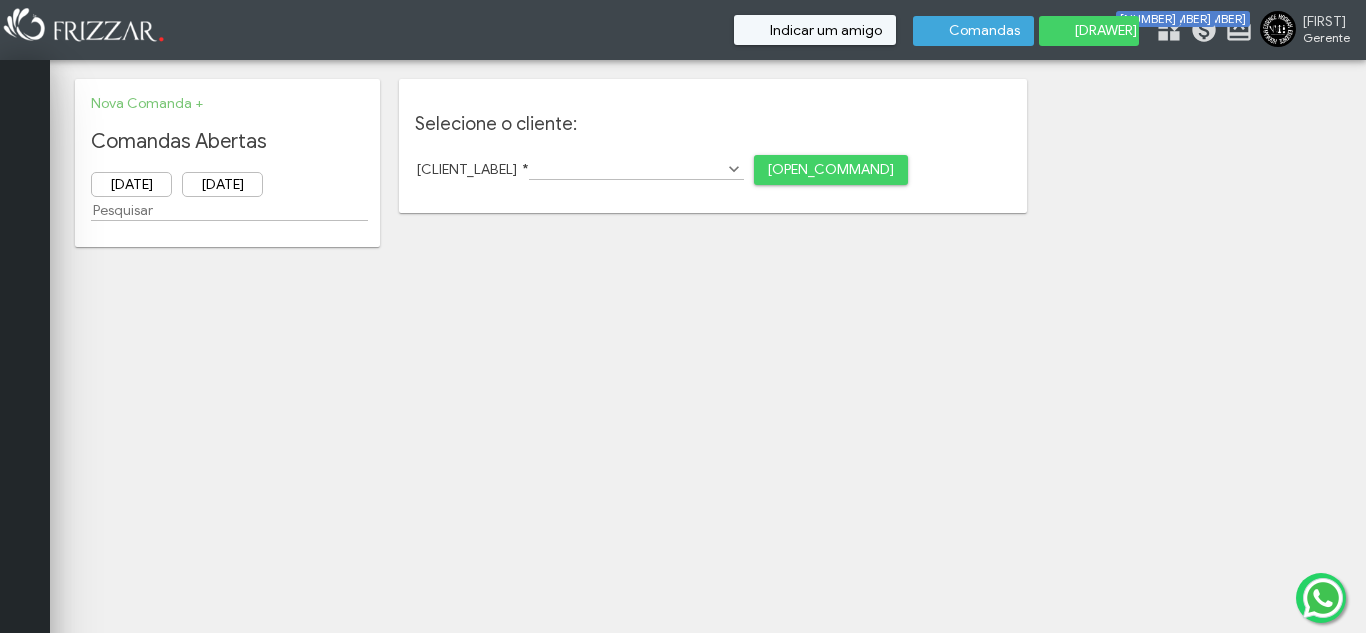 scroll, scrollTop: 0, scrollLeft: 0, axis: both 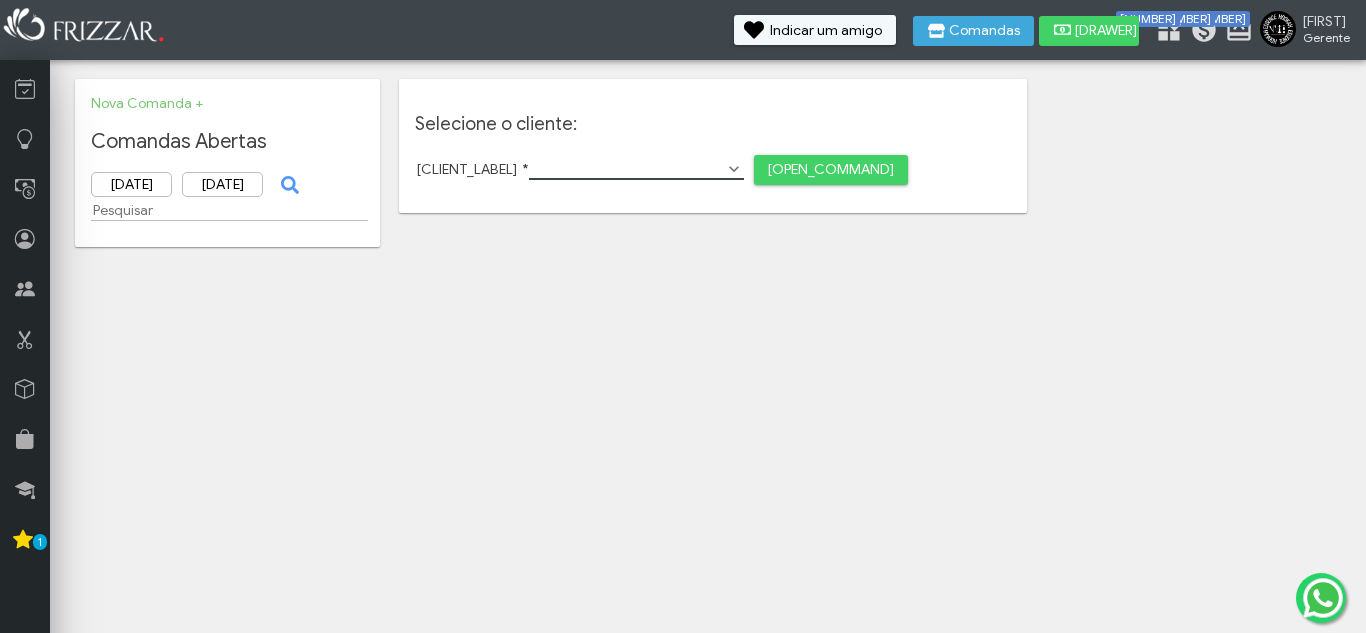 click on "[CLIENT_LABEL]" at bounding box center [636, 169] 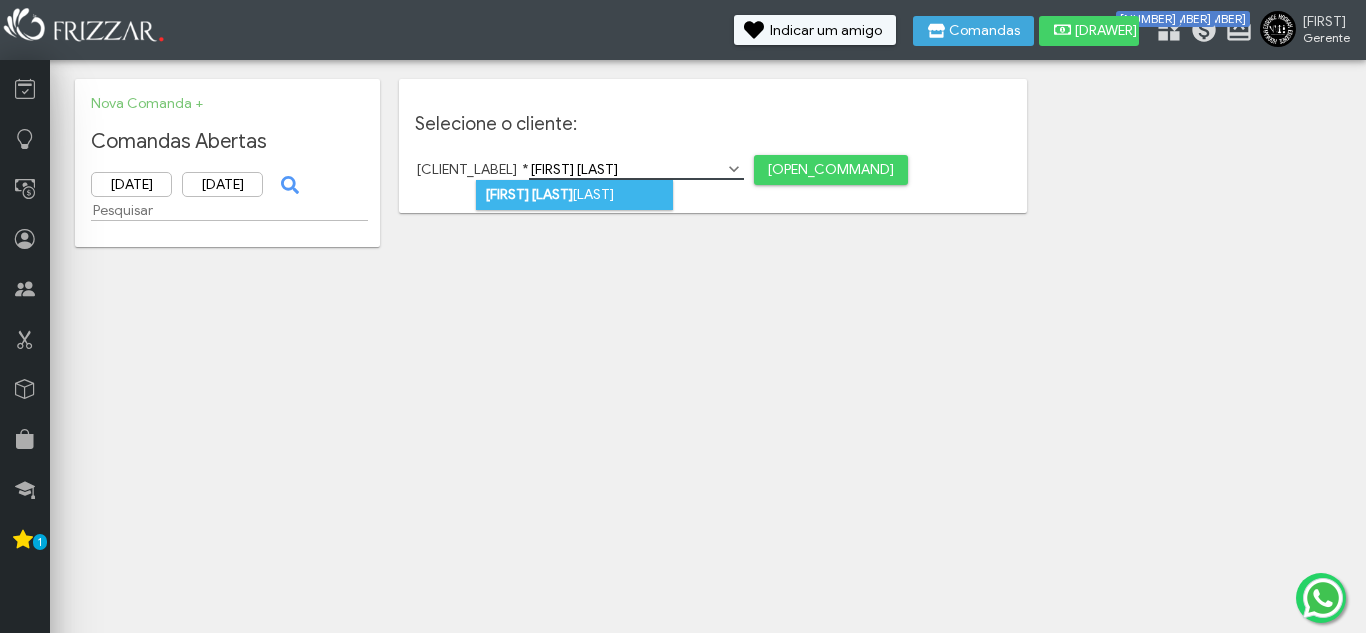 type on "[FIRST] [LAST]" 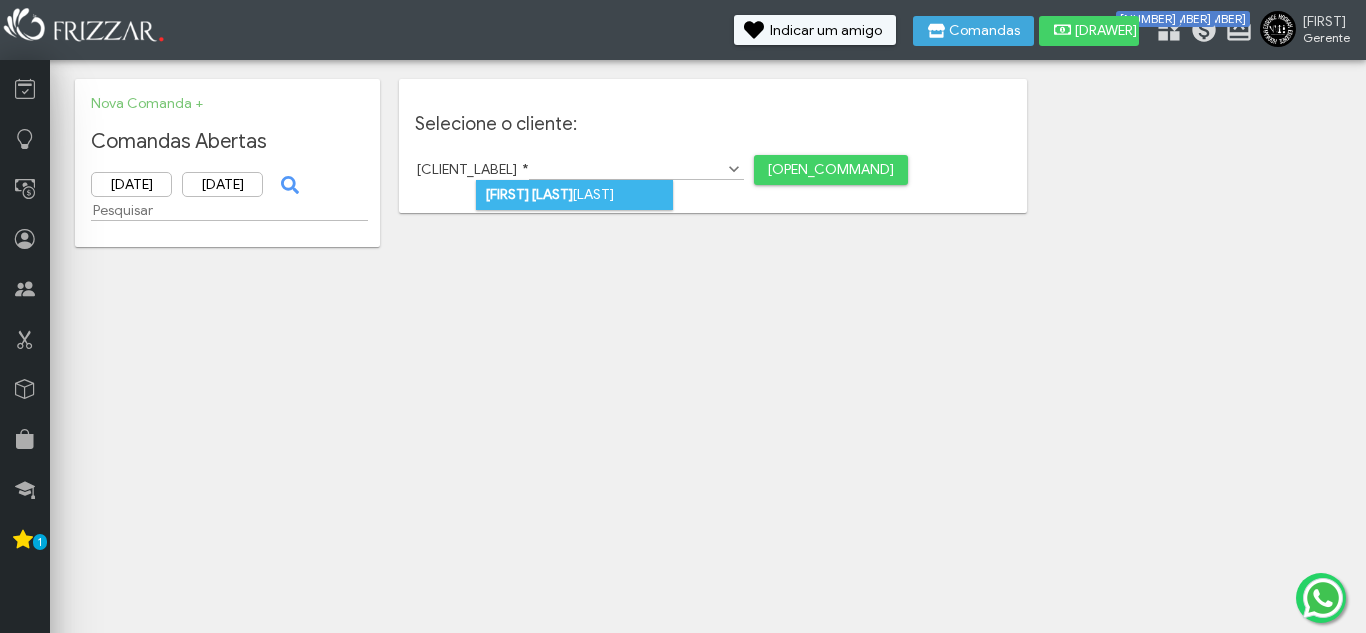 click on "[FIRST] [LAST]" at bounding box center [574, 195] 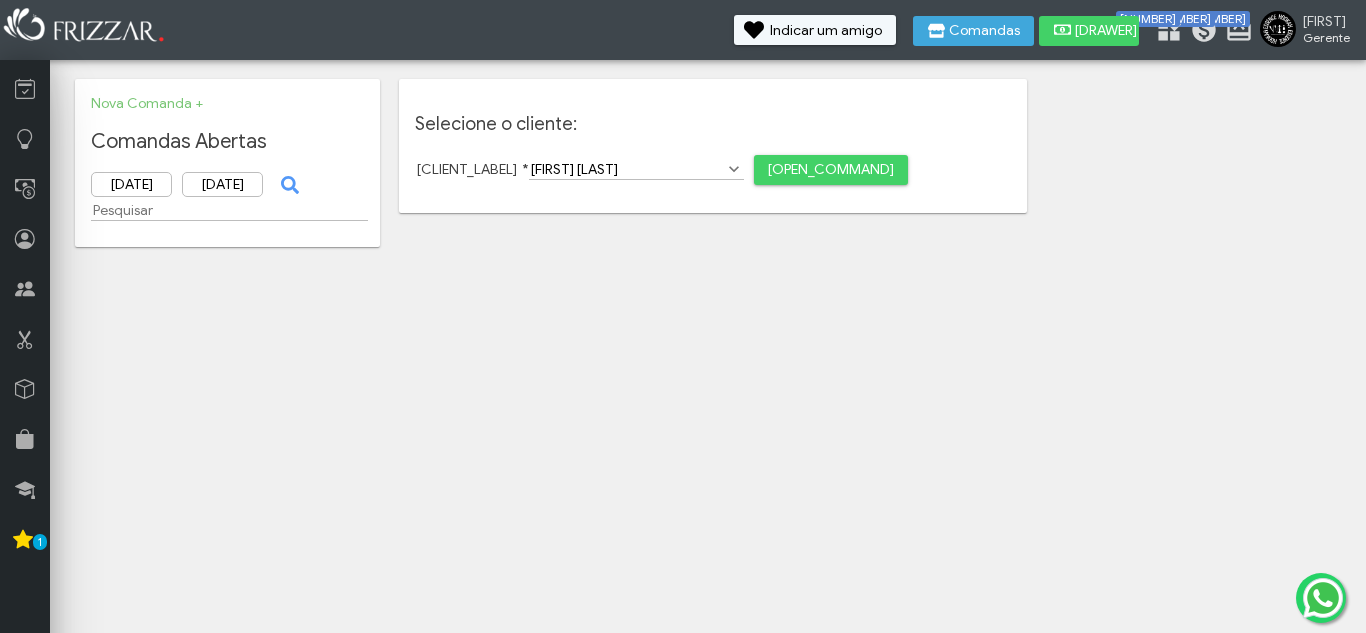 click on "[OPEN_COMMAND]" at bounding box center (831, 170) 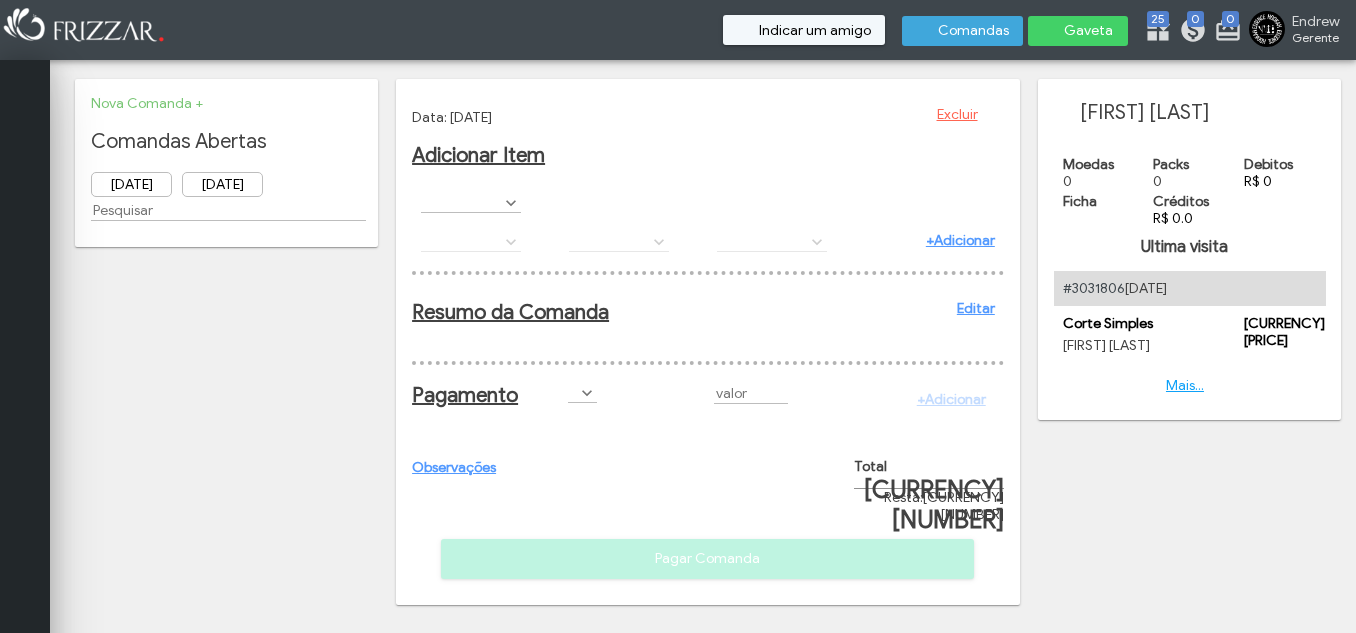 scroll, scrollTop: 0, scrollLeft: 0, axis: both 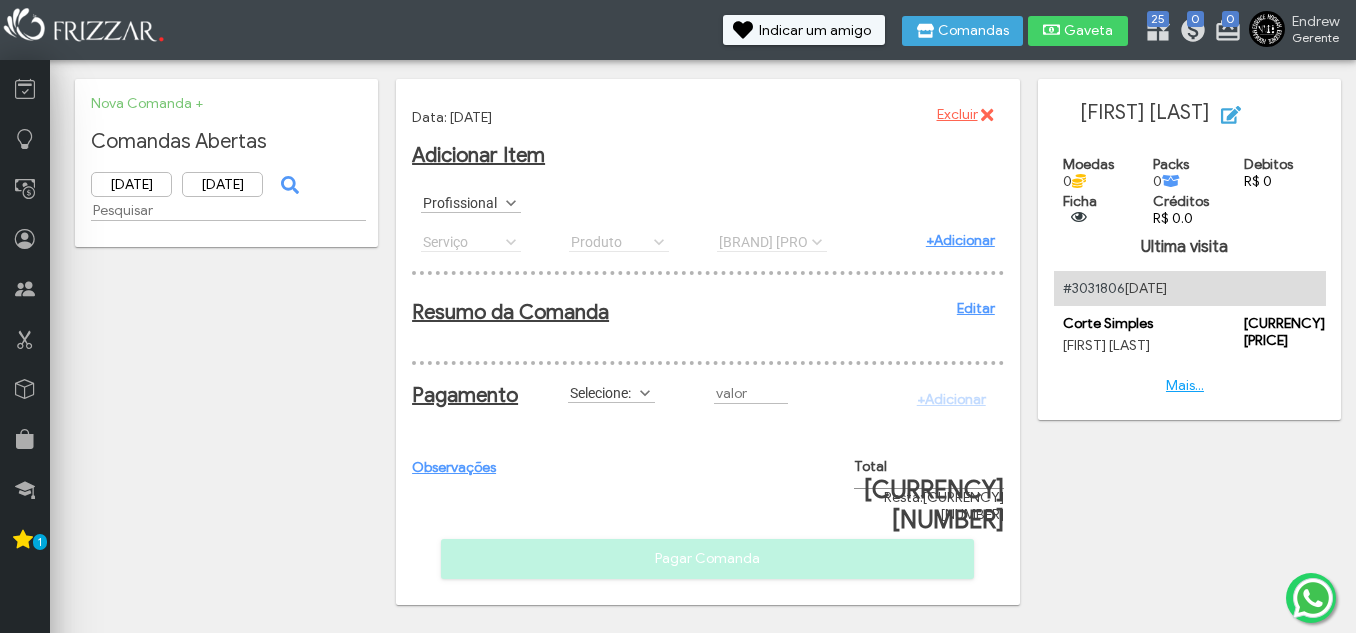 click at bounding box center (511, 203) 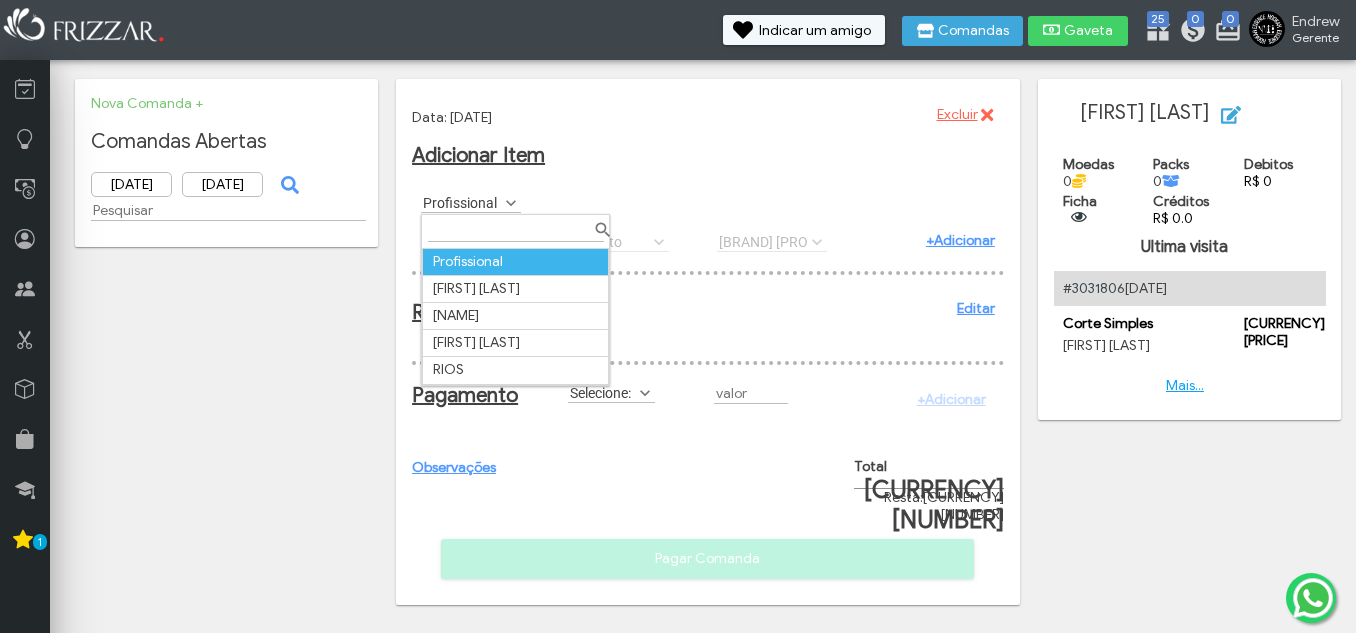 scroll, scrollTop: 11, scrollLeft: 89, axis: both 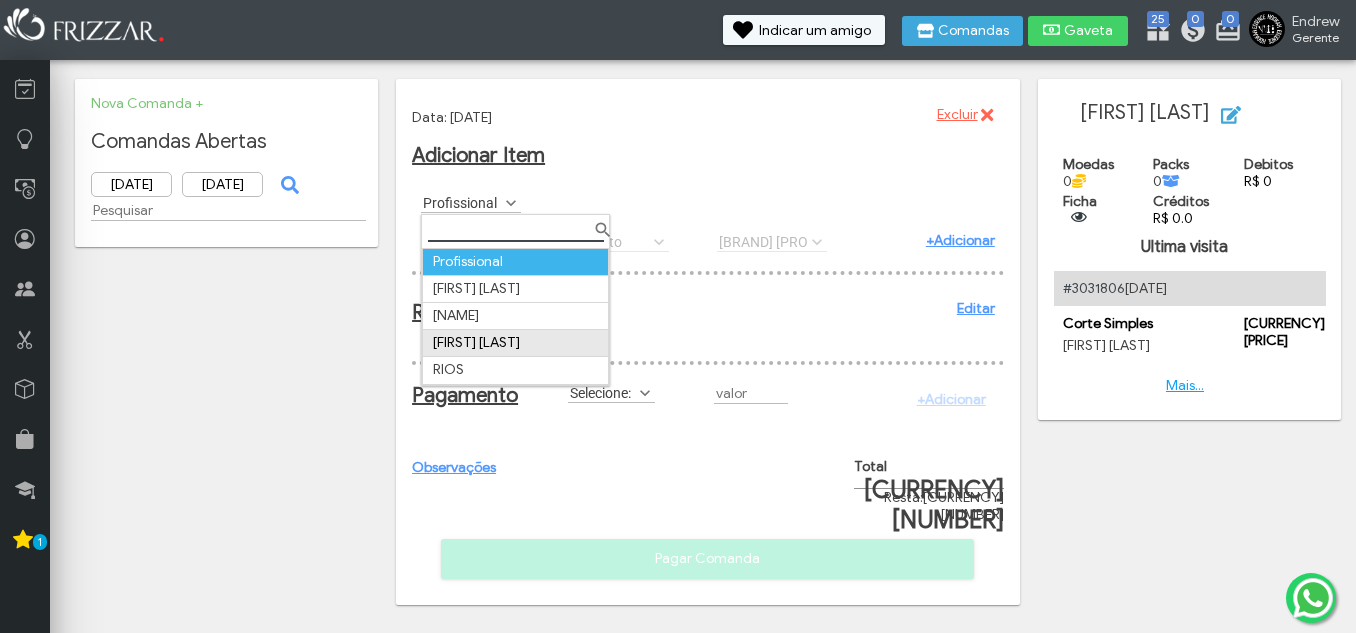 click on "NATHA MOLETTA" at bounding box center [516, 343] 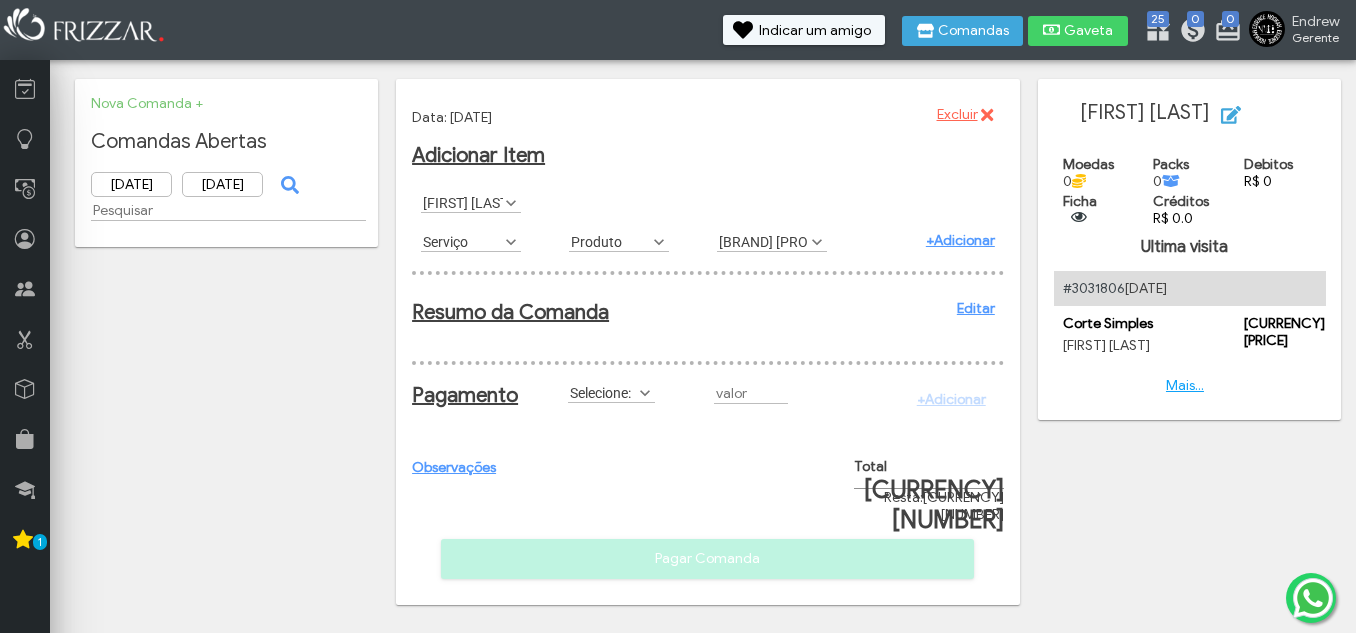 scroll, scrollTop: 11, scrollLeft: 89, axis: both 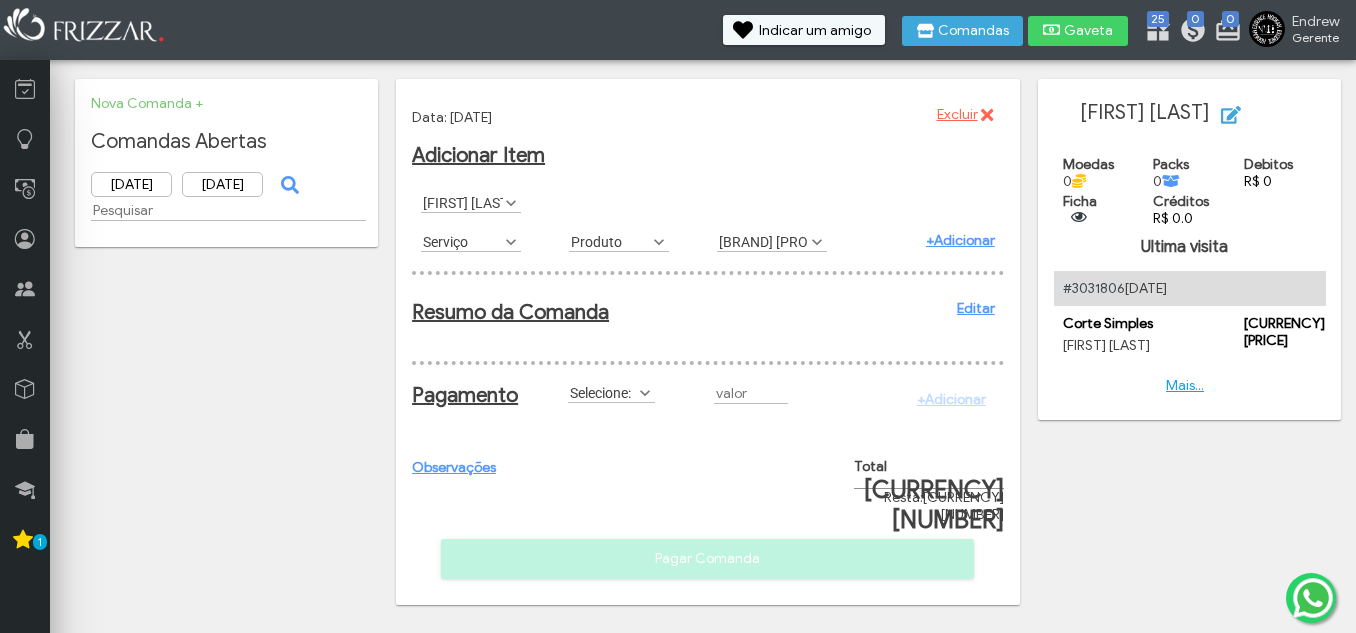 click on "Serviço" at bounding box center [462, 241] 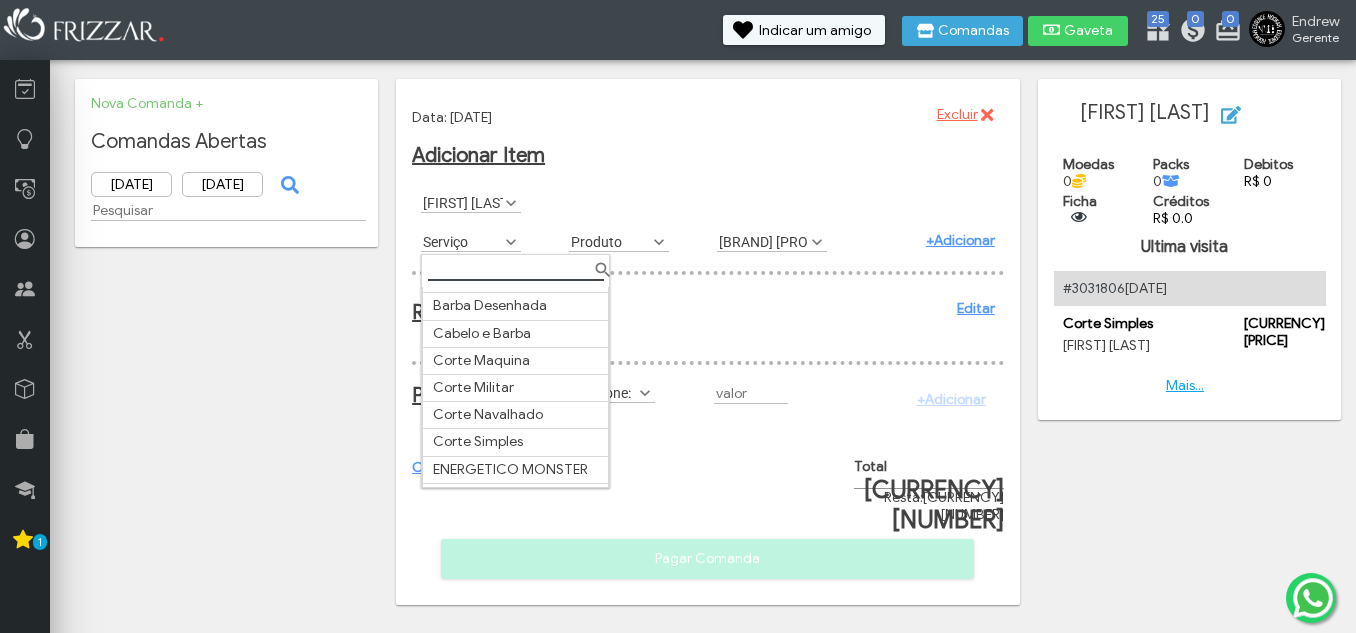 scroll, scrollTop: 112, scrollLeft: 0, axis: vertical 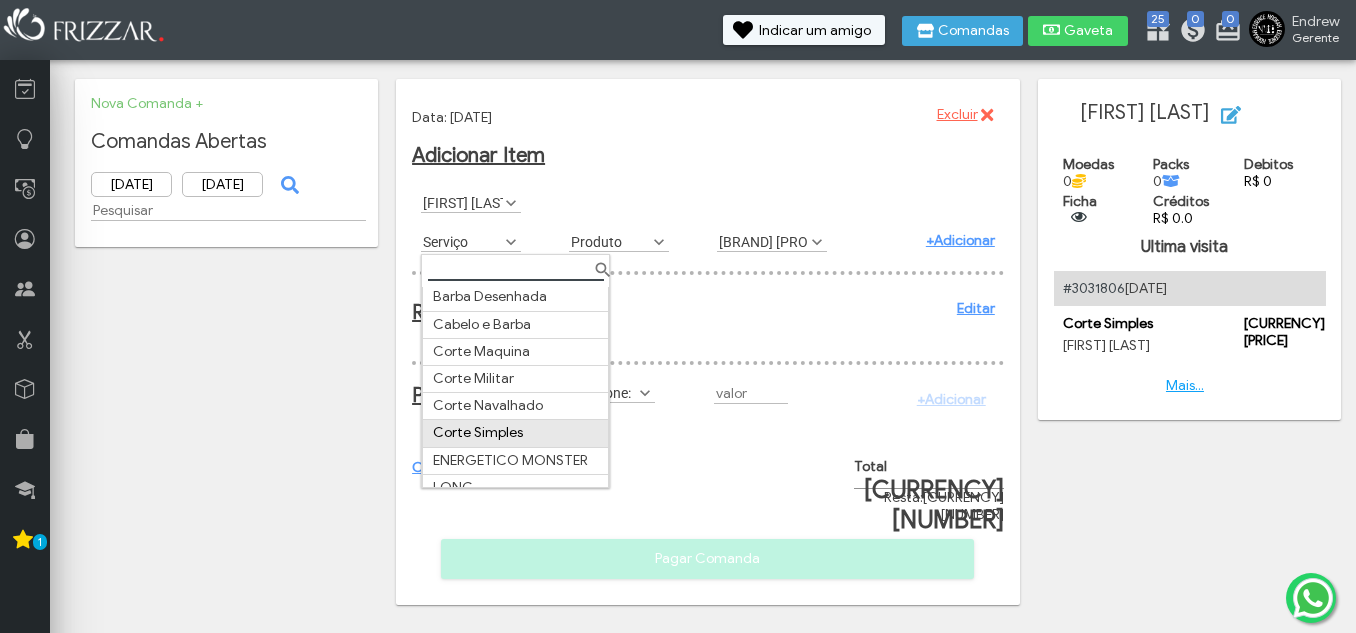 click on "Corte Simples" at bounding box center [516, 433] 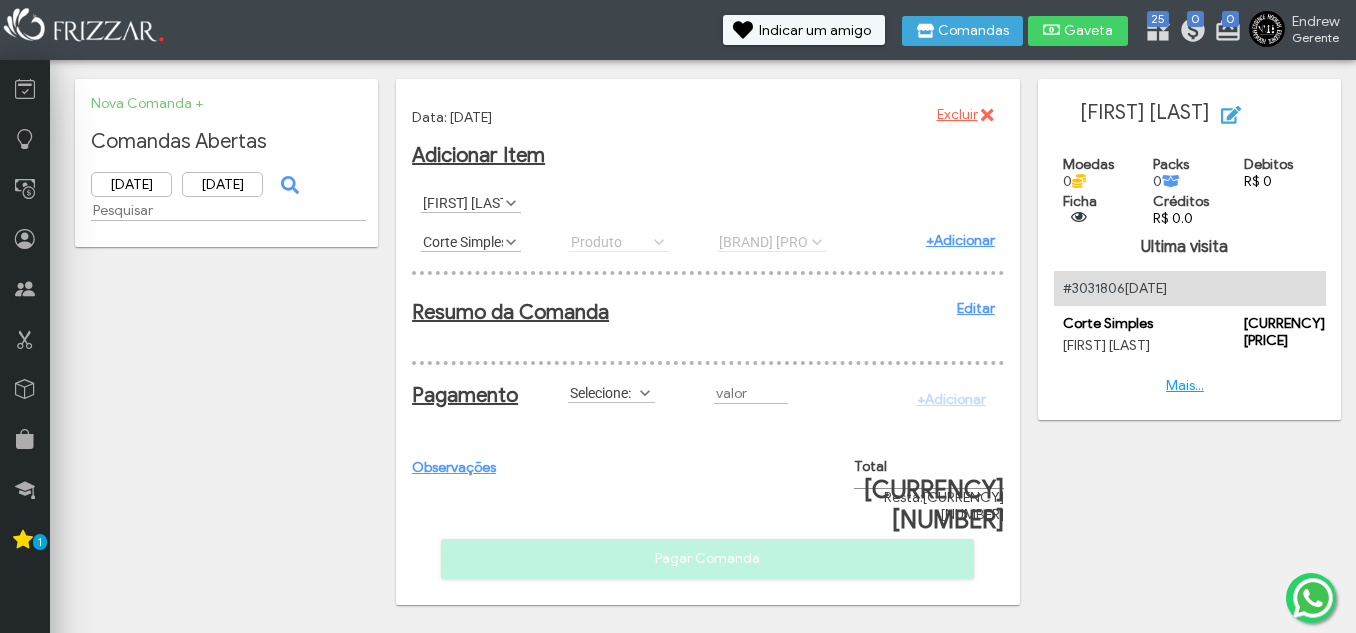 click on "+Adicionar" at bounding box center (960, 240) 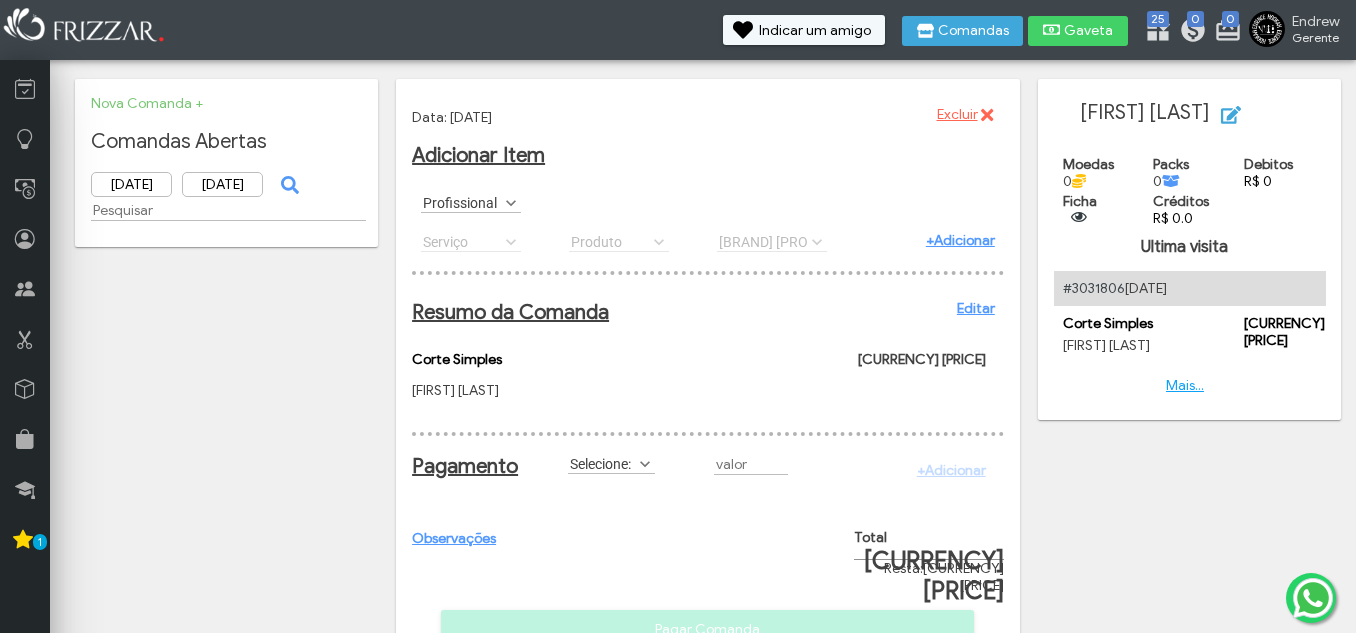 drag, startPoint x: 632, startPoint y: 479, endPoint x: 641, endPoint y: 490, distance: 14.21267 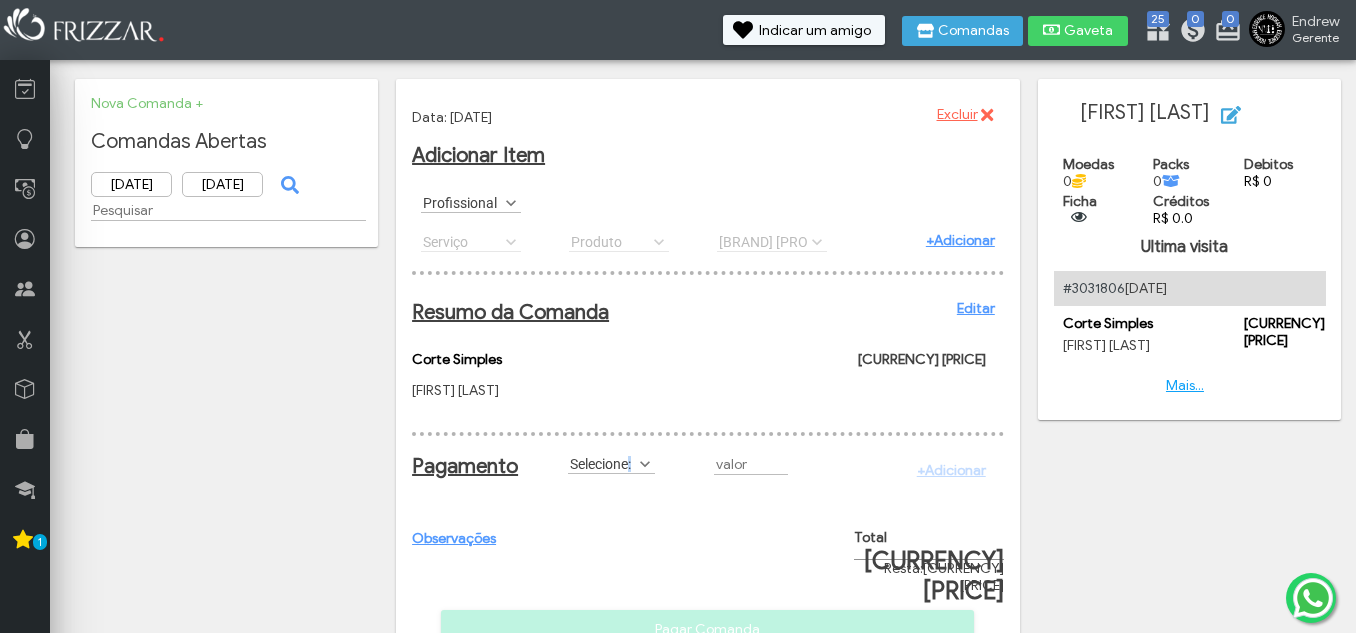 click at bounding box center (645, 464) 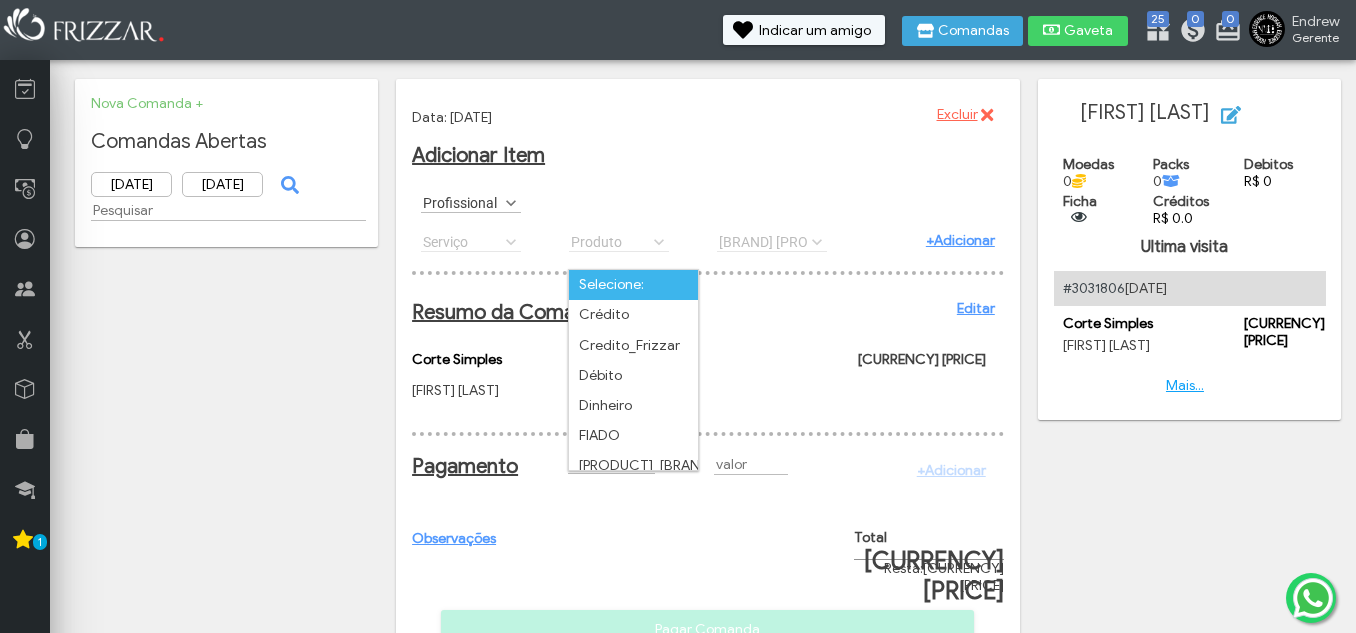 scroll, scrollTop: 11, scrollLeft: 89, axis: both 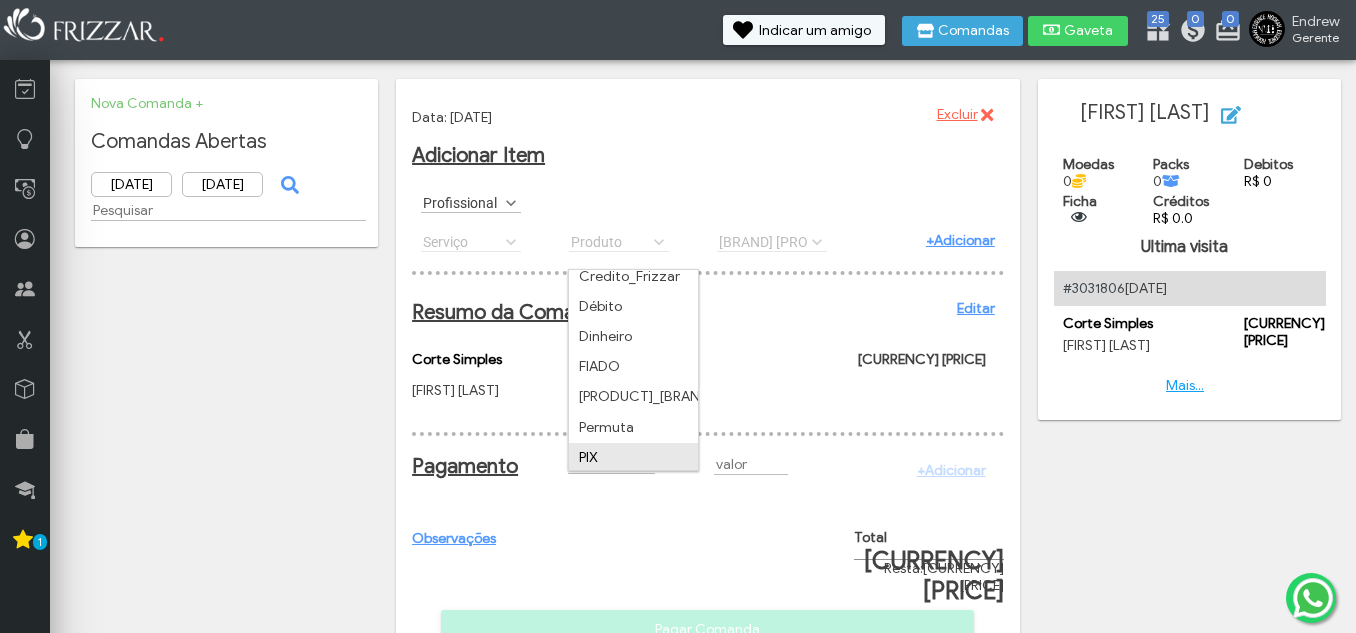click on "PIX" at bounding box center (633, 458) 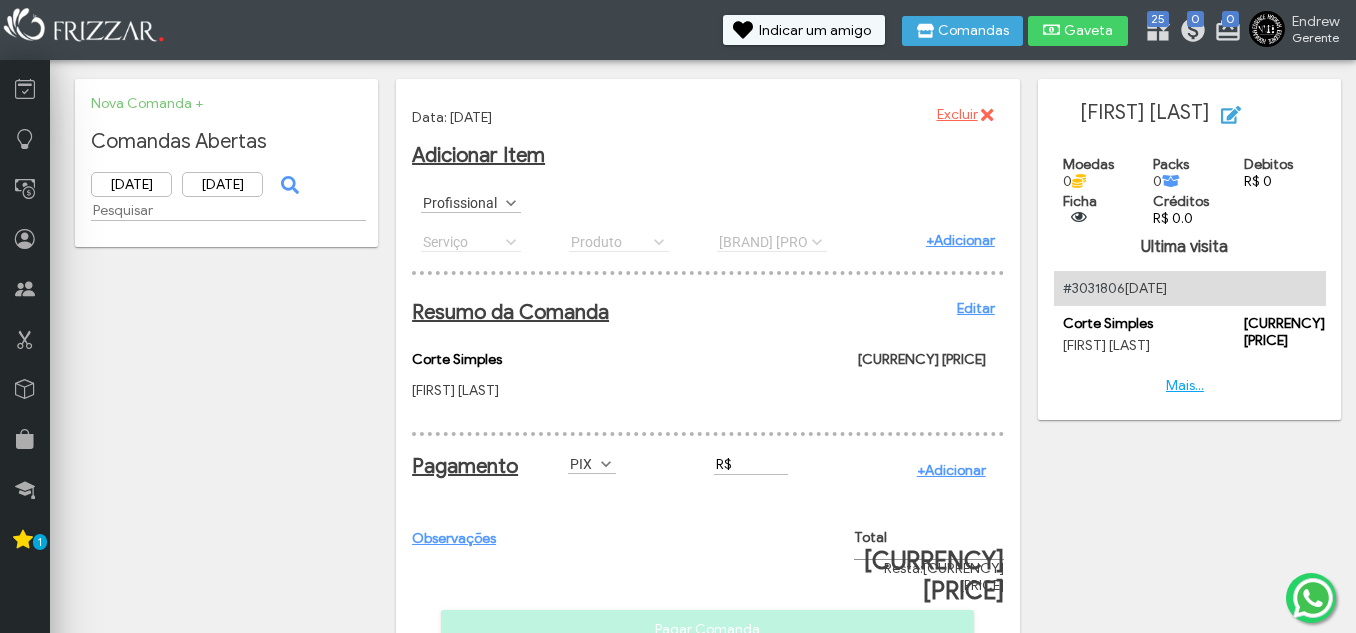 click on "R$" at bounding box center [751, 464] 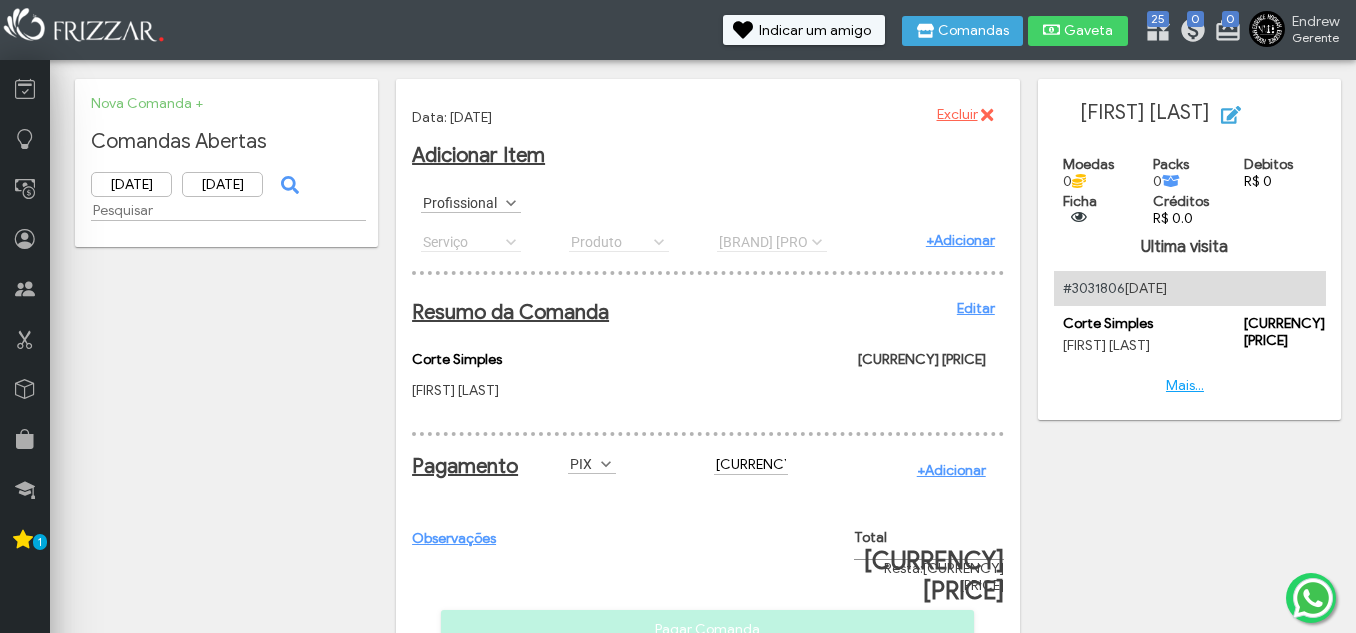 click on "+Adicionar" at bounding box center (951, 470) 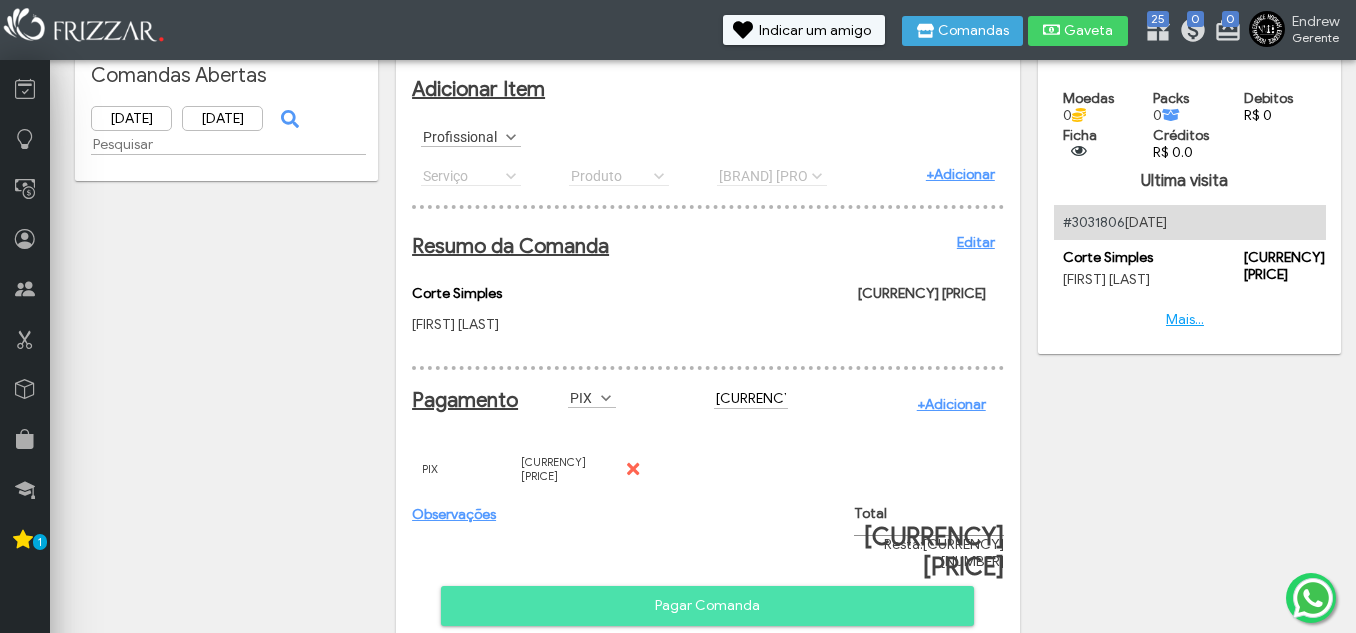 scroll, scrollTop: 100, scrollLeft: 0, axis: vertical 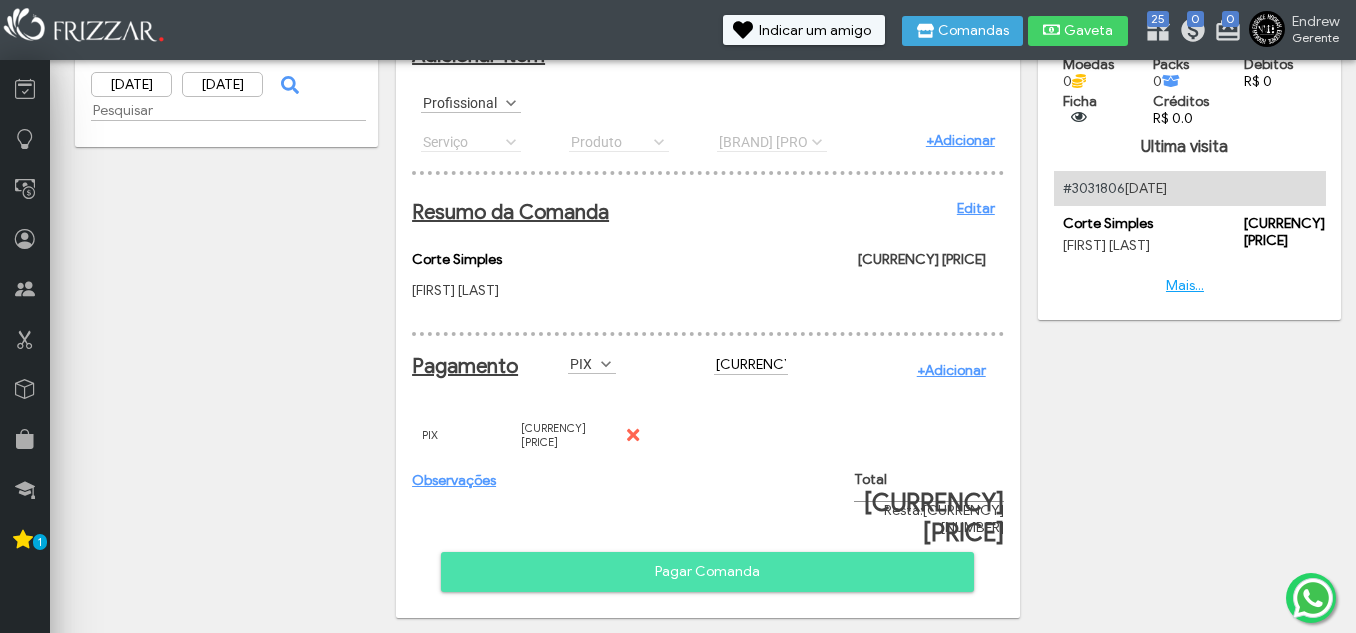 click on "Pagar Comanda" at bounding box center (707, 572) 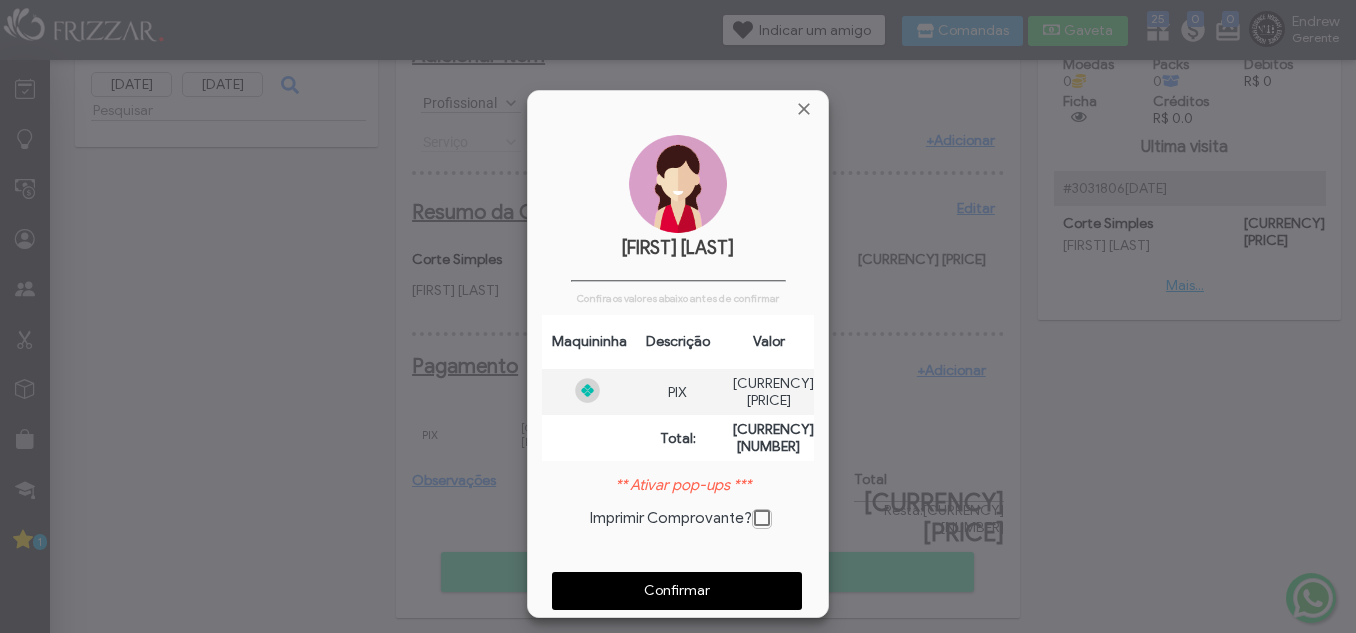 scroll, scrollTop: 10, scrollLeft: 11, axis: both 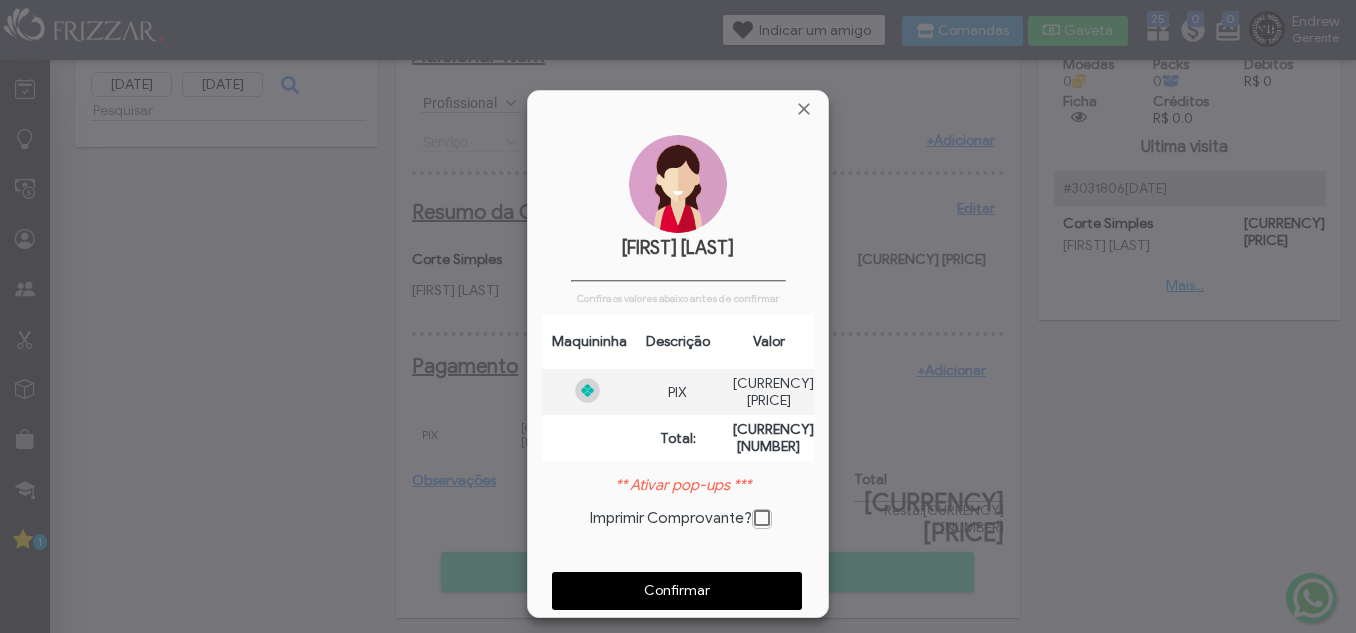 click on "Confirmar" at bounding box center (677, 591) 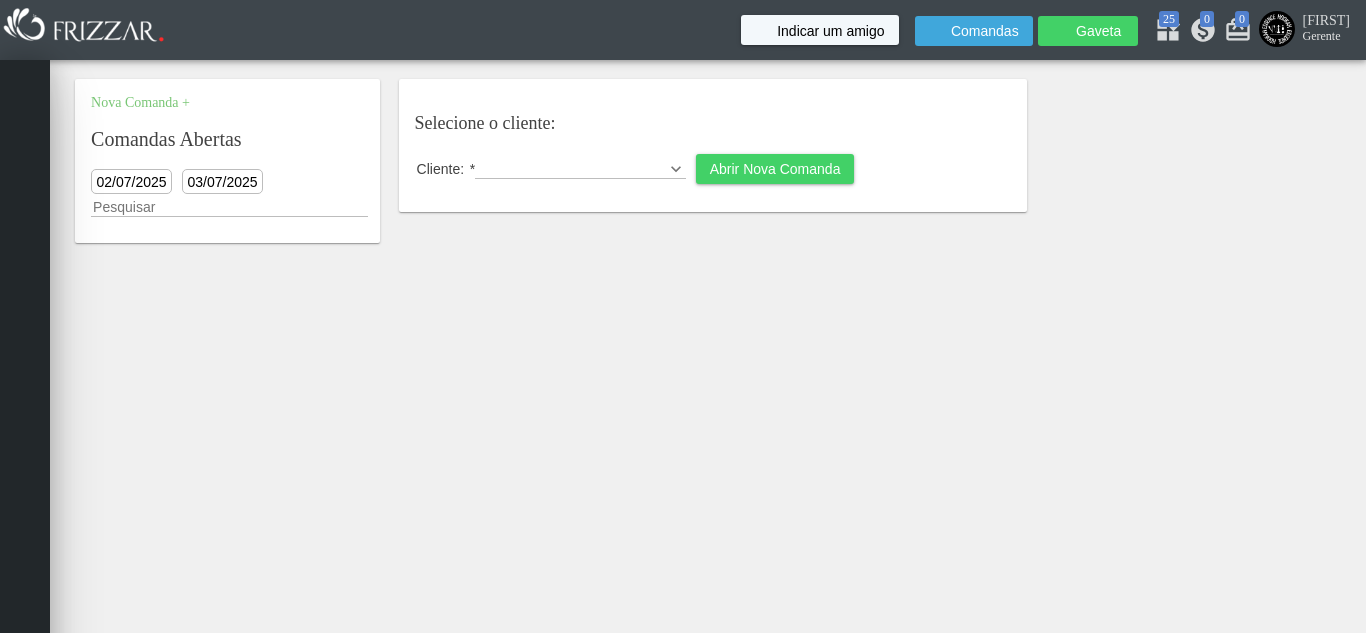 scroll, scrollTop: 0, scrollLeft: 0, axis: both 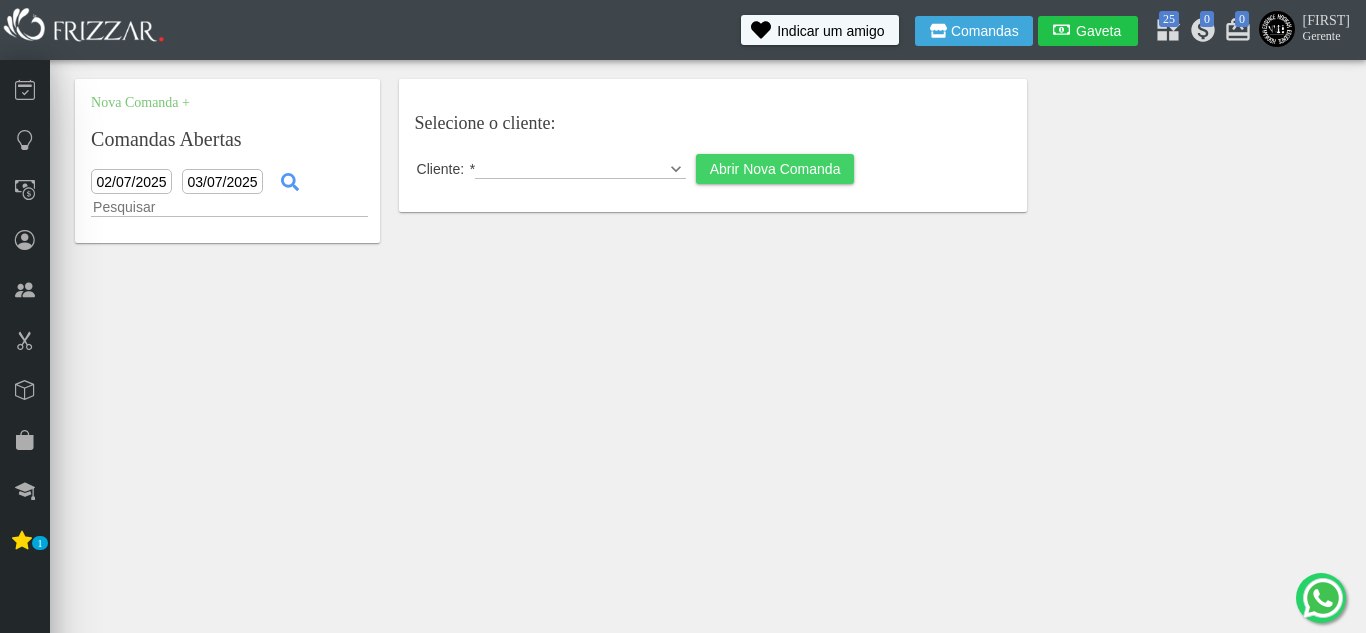 click on "Gaveta" at bounding box center (1099, 31) 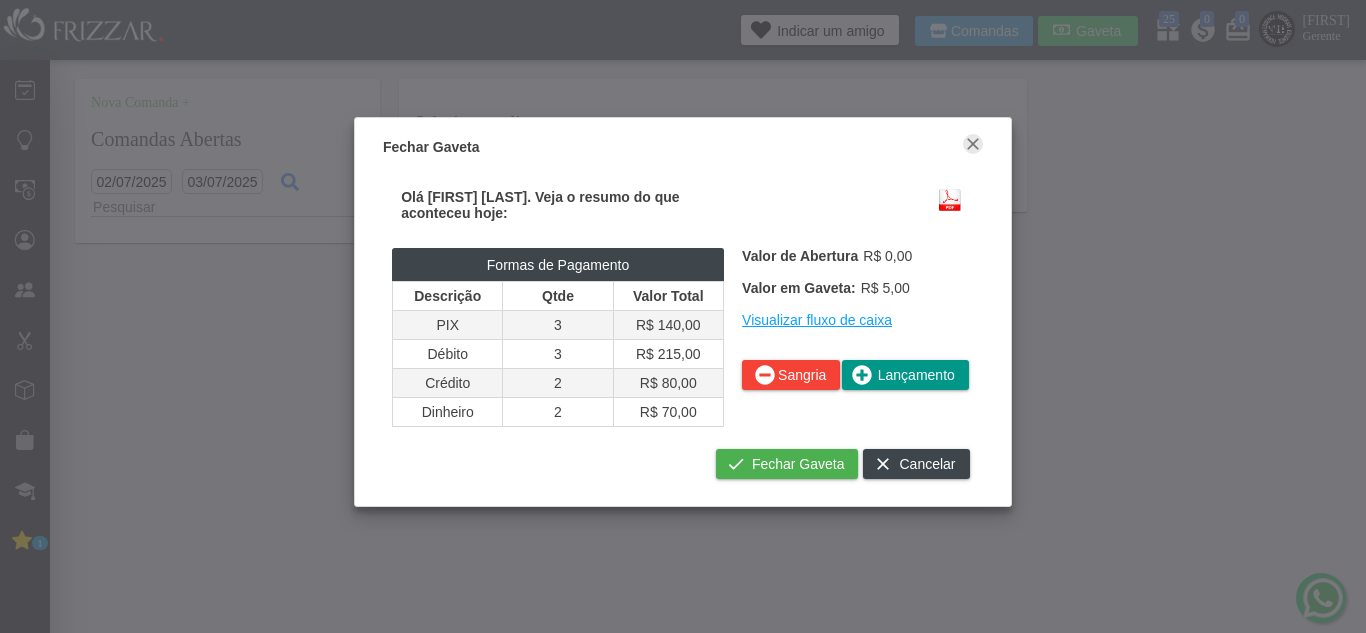 click at bounding box center [973, 144] 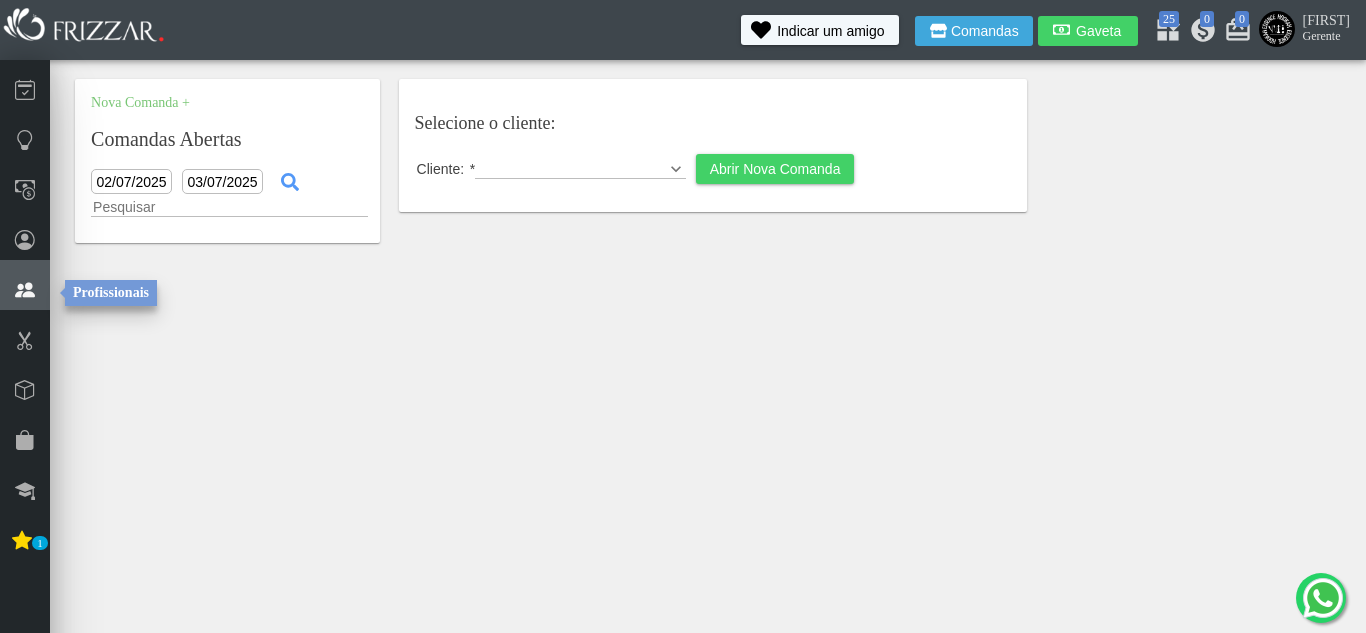 click at bounding box center [25, 285] 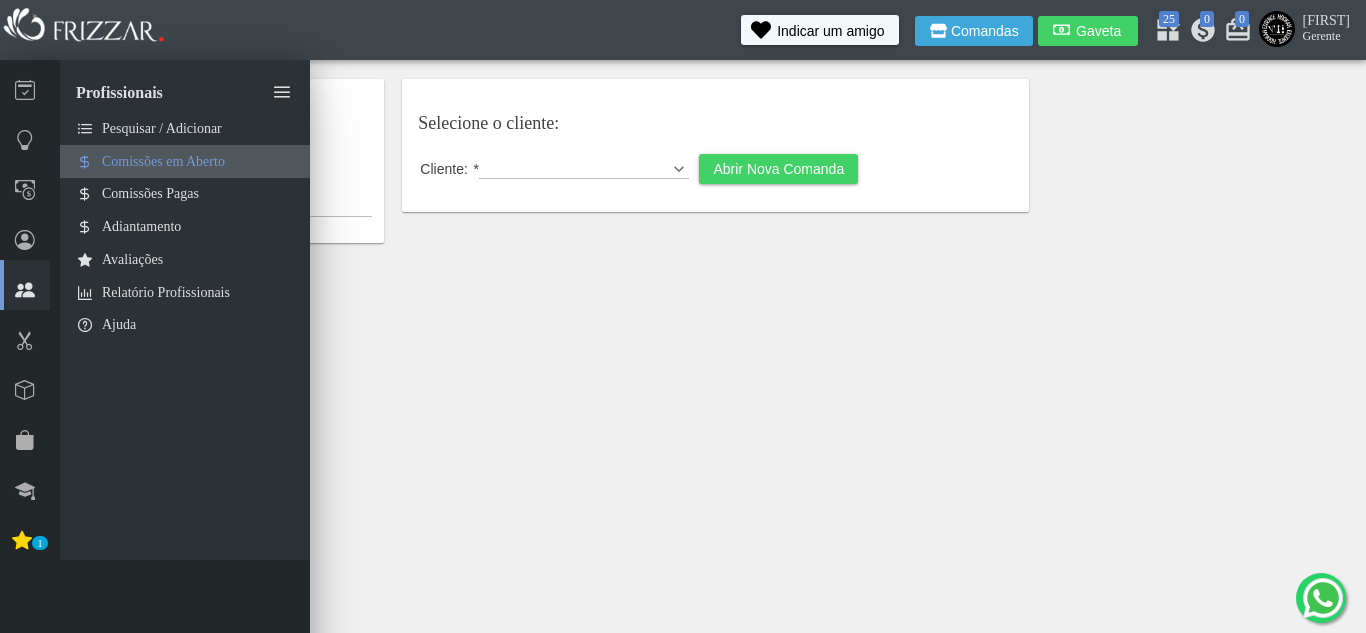 click on "Comissões em Aberto" at bounding box center [185, 161] 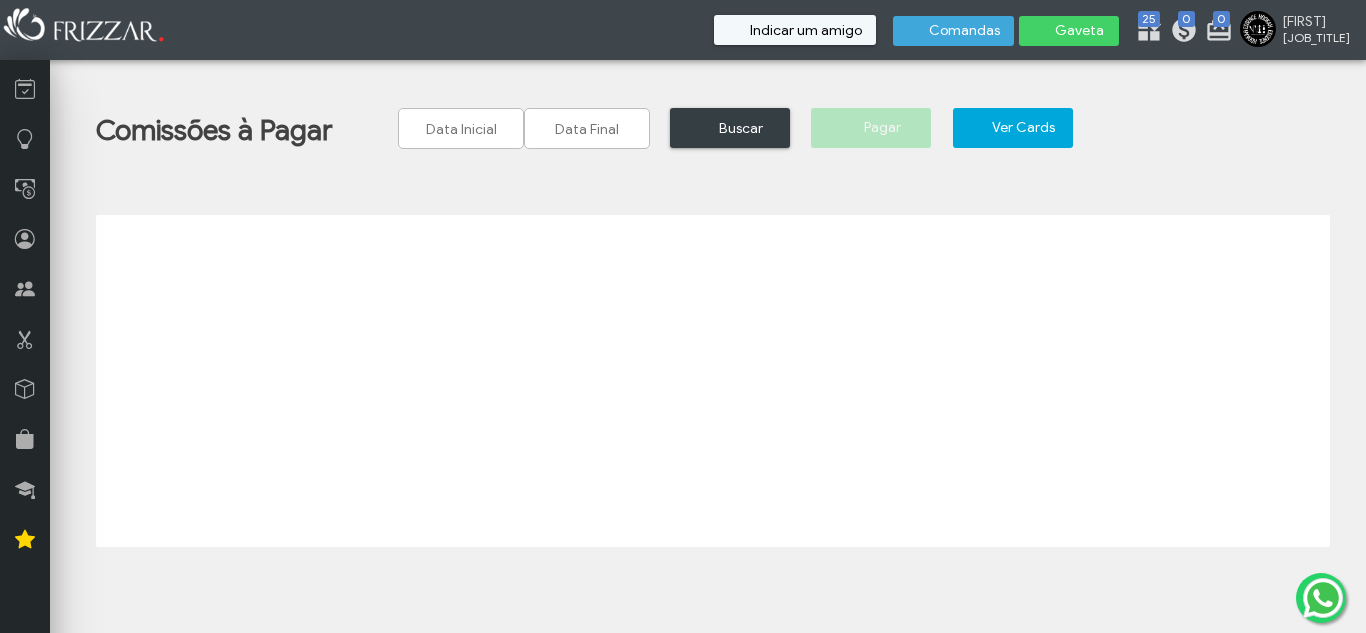 scroll, scrollTop: 0, scrollLeft: 0, axis: both 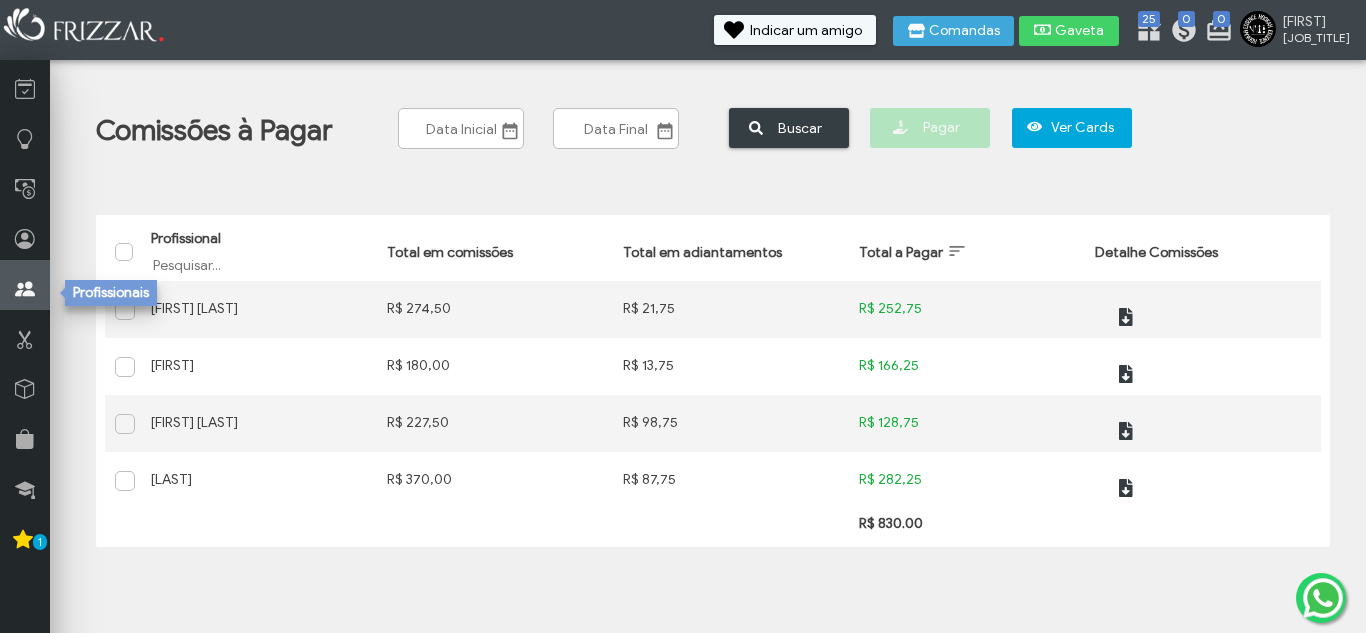 click at bounding box center [25, 285] 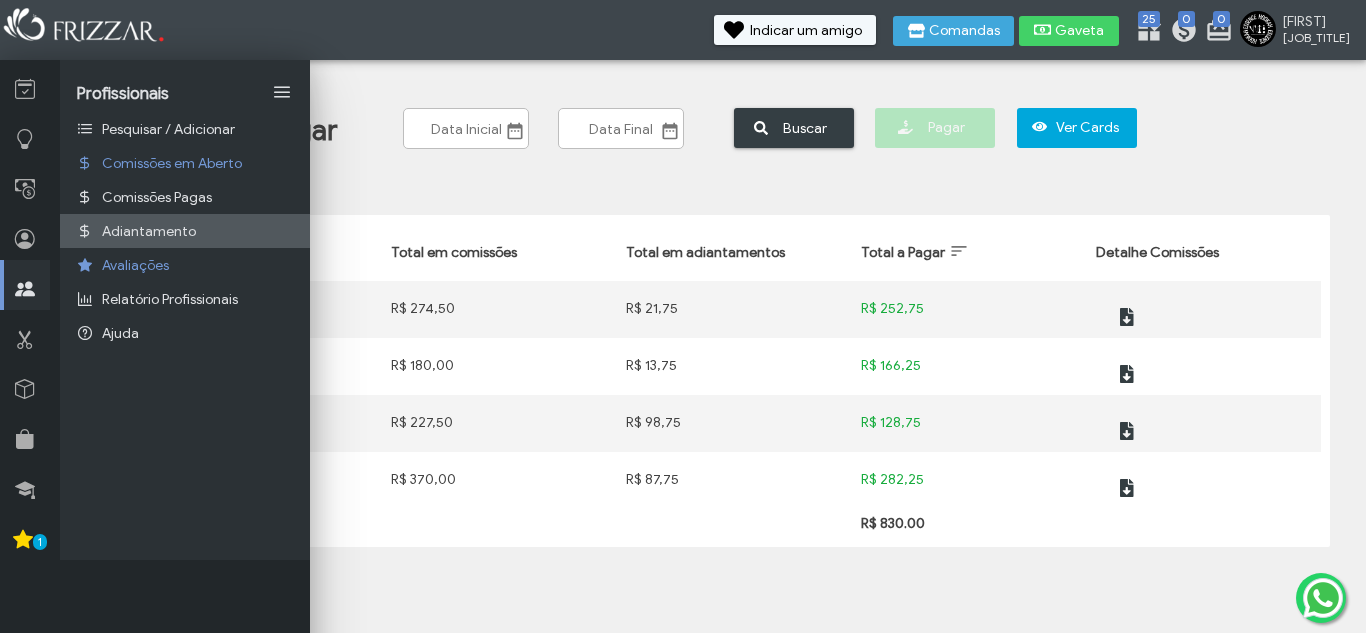 click on "Adiantamento" at bounding box center (185, 231) 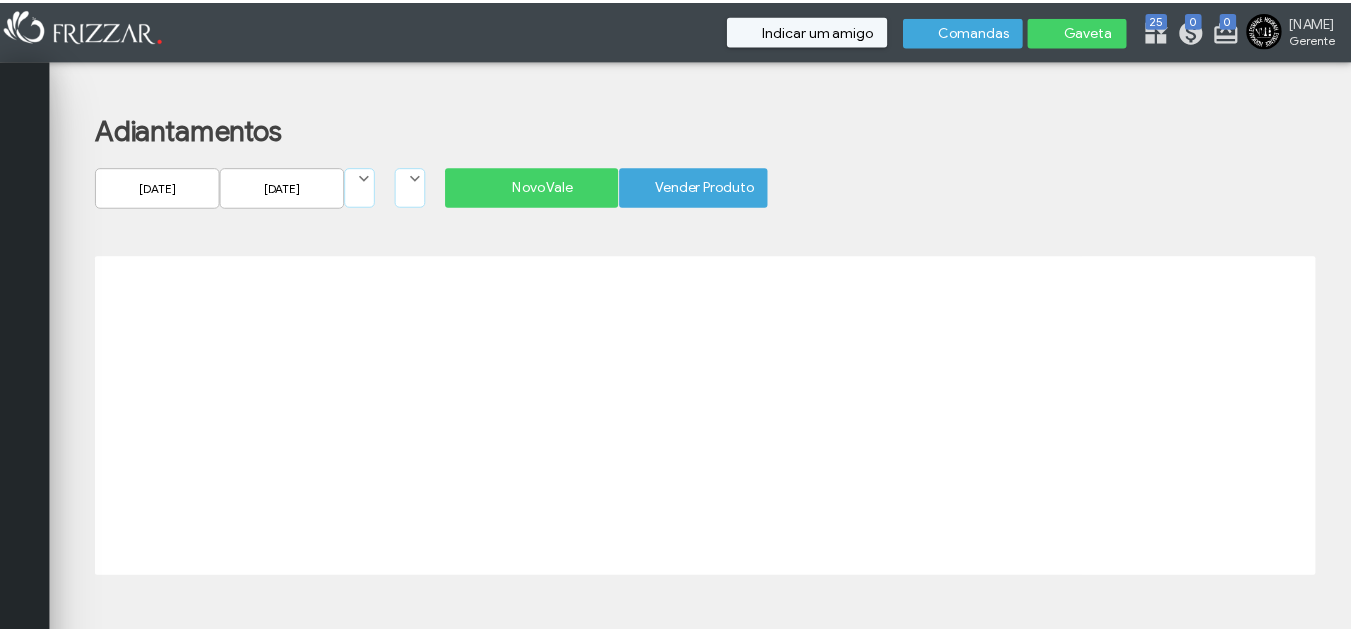 scroll, scrollTop: 0, scrollLeft: 0, axis: both 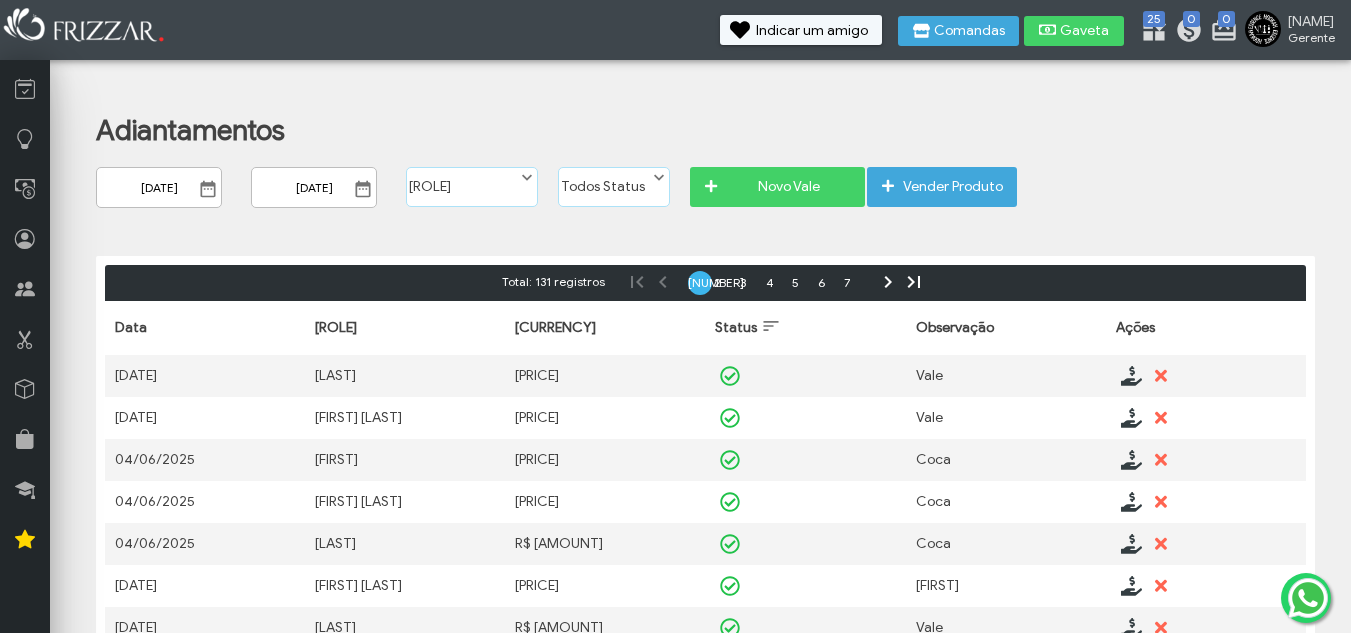 click at bounding box center (208, 189) 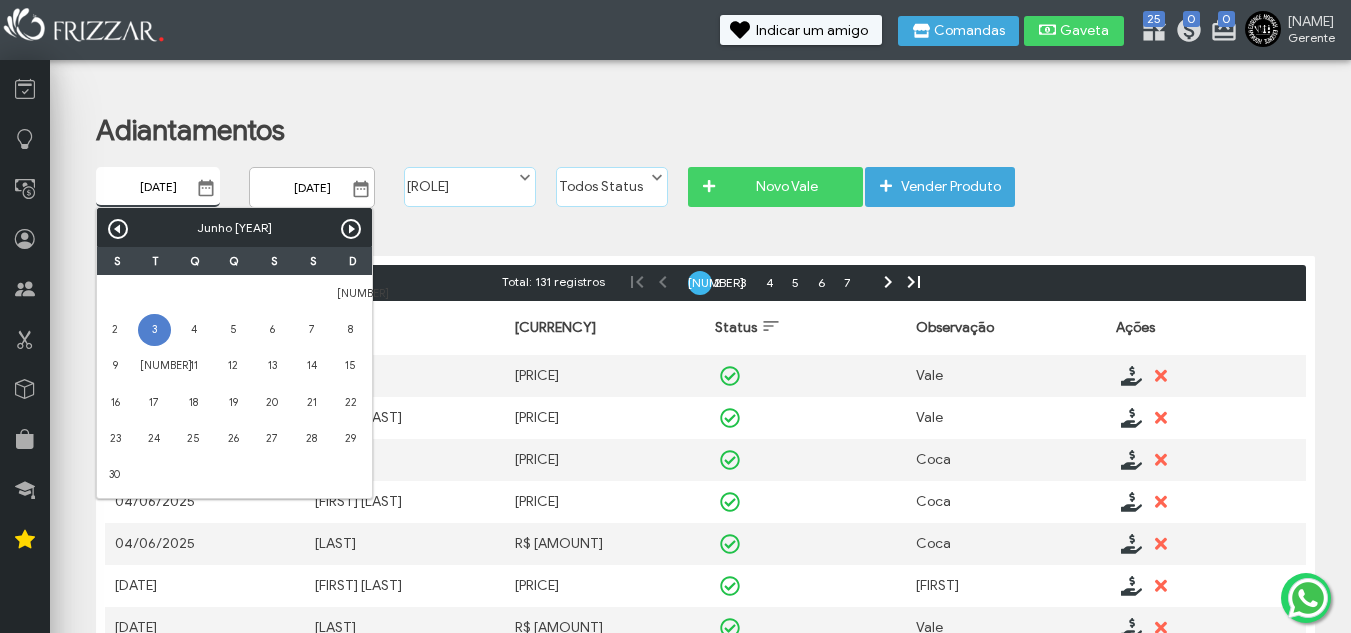 click on "Próximo" at bounding box center (351, 229) 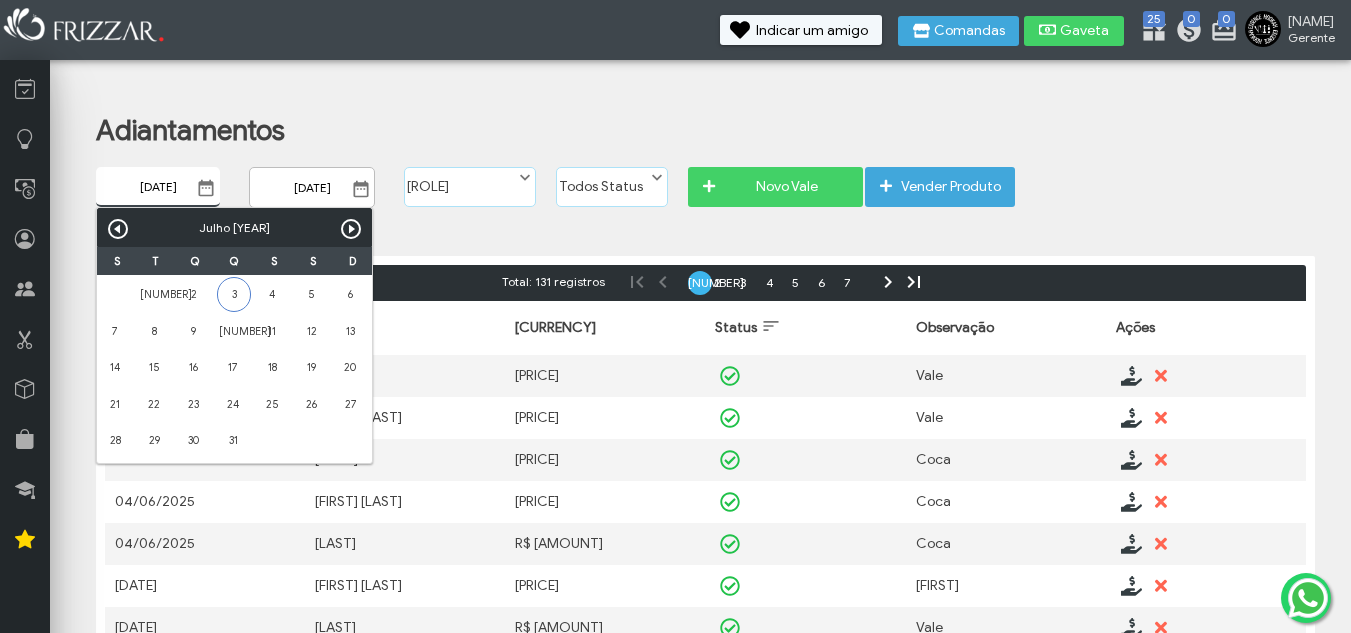 click on "3" at bounding box center (234, 294) 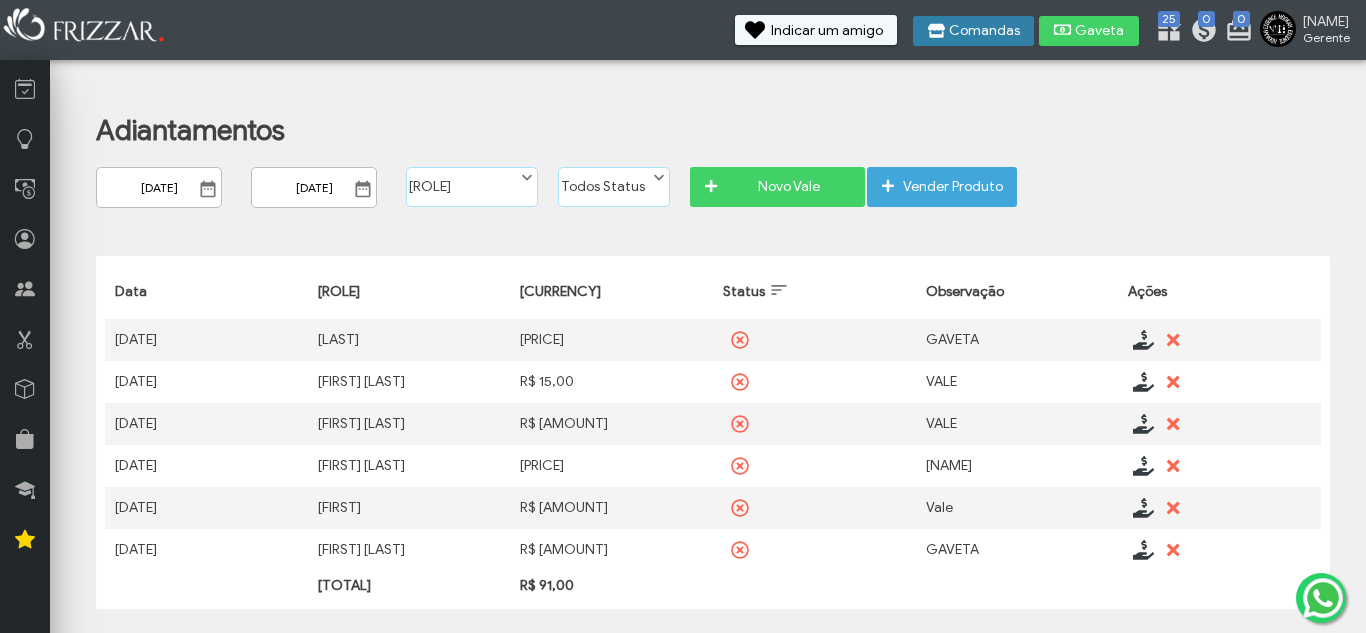 click on "Comandas" at bounding box center [973, 31] 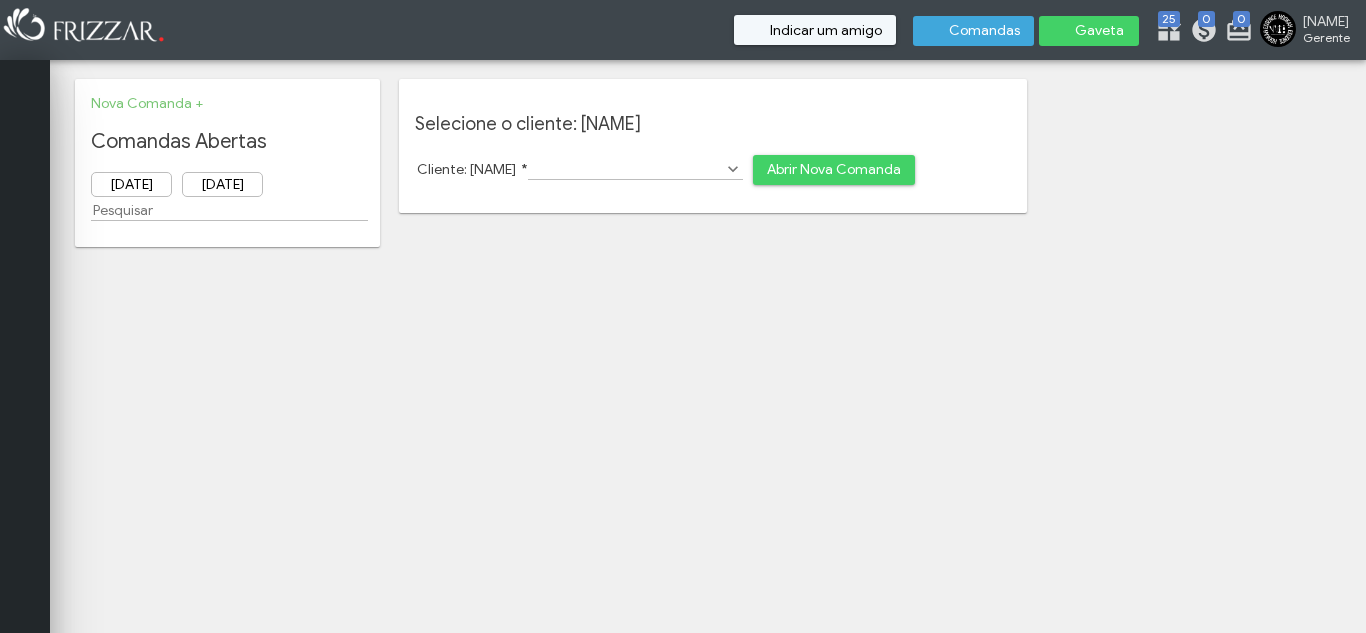 scroll, scrollTop: 0, scrollLeft: 0, axis: both 